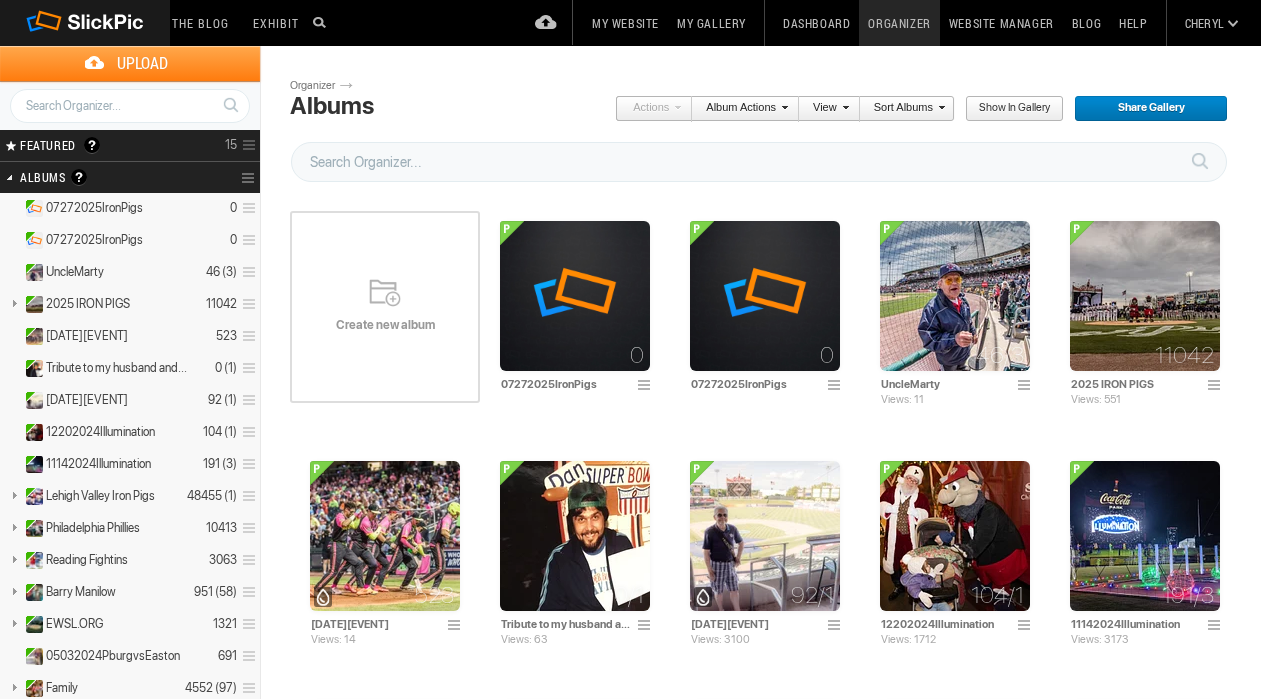 scroll, scrollTop: 0, scrollLeft: 0, axis: both 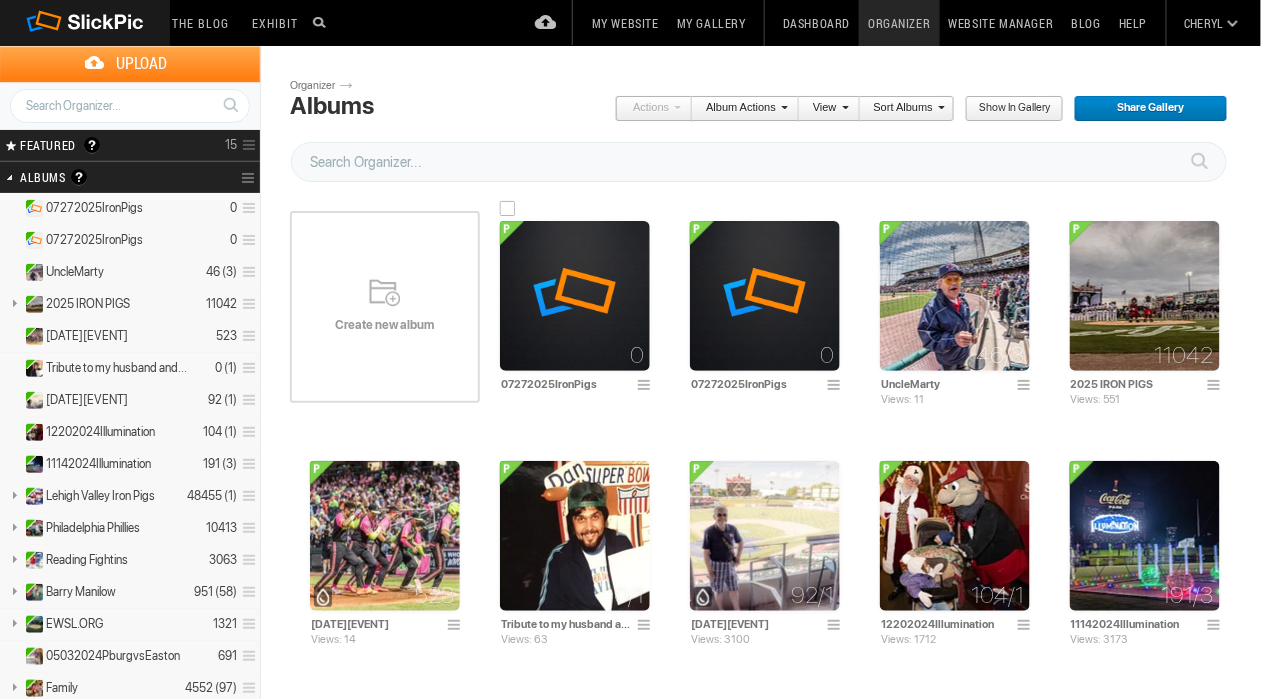 click at bounding box center (647, 386) 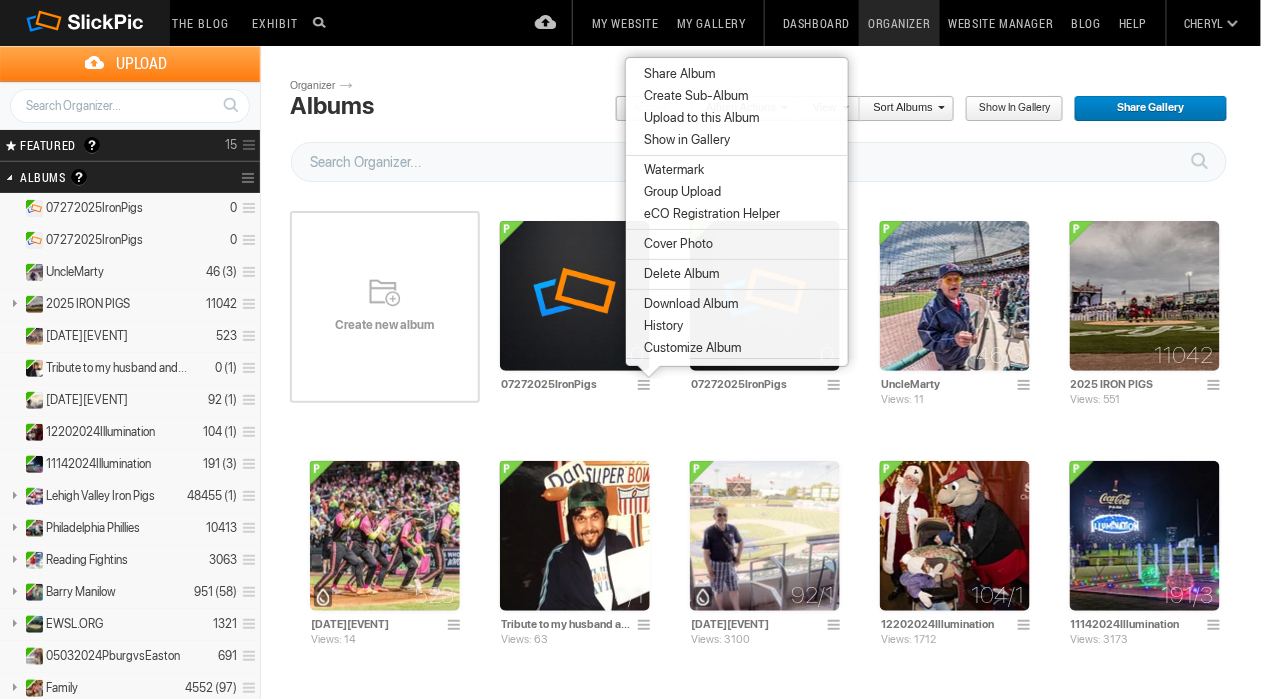 click on "Watermark" at bounding box center [737, 170] 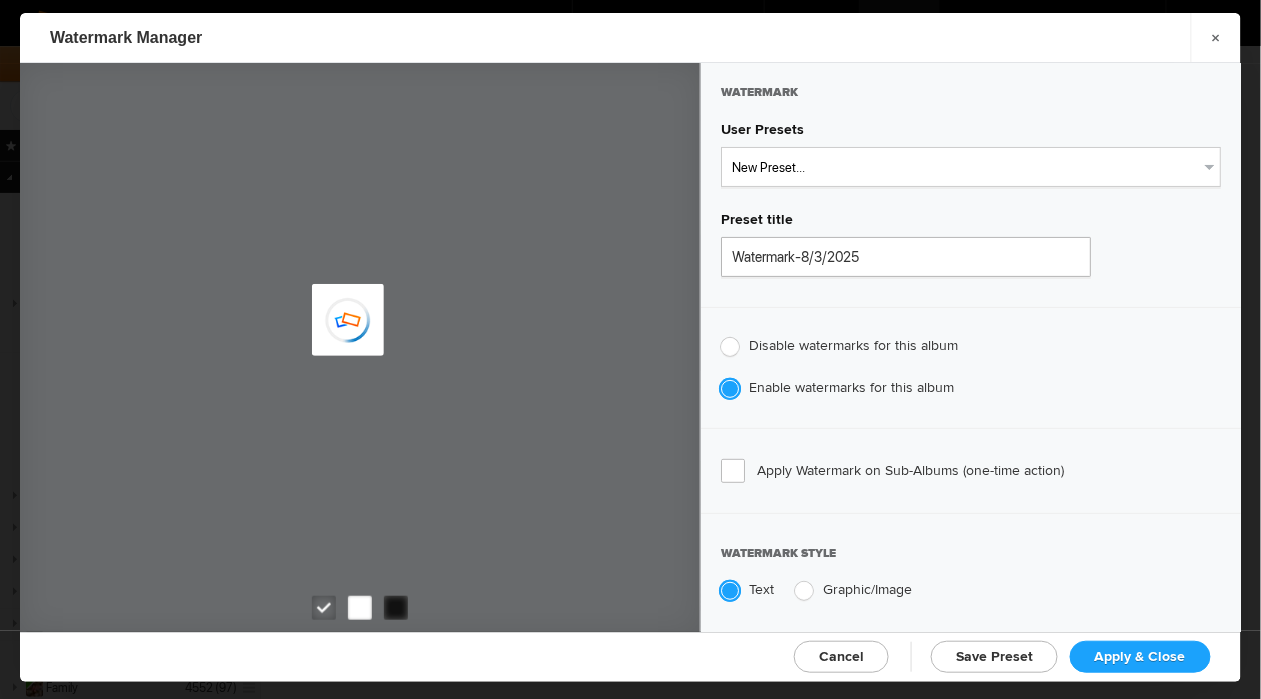 type on "Cheryl Pursell" 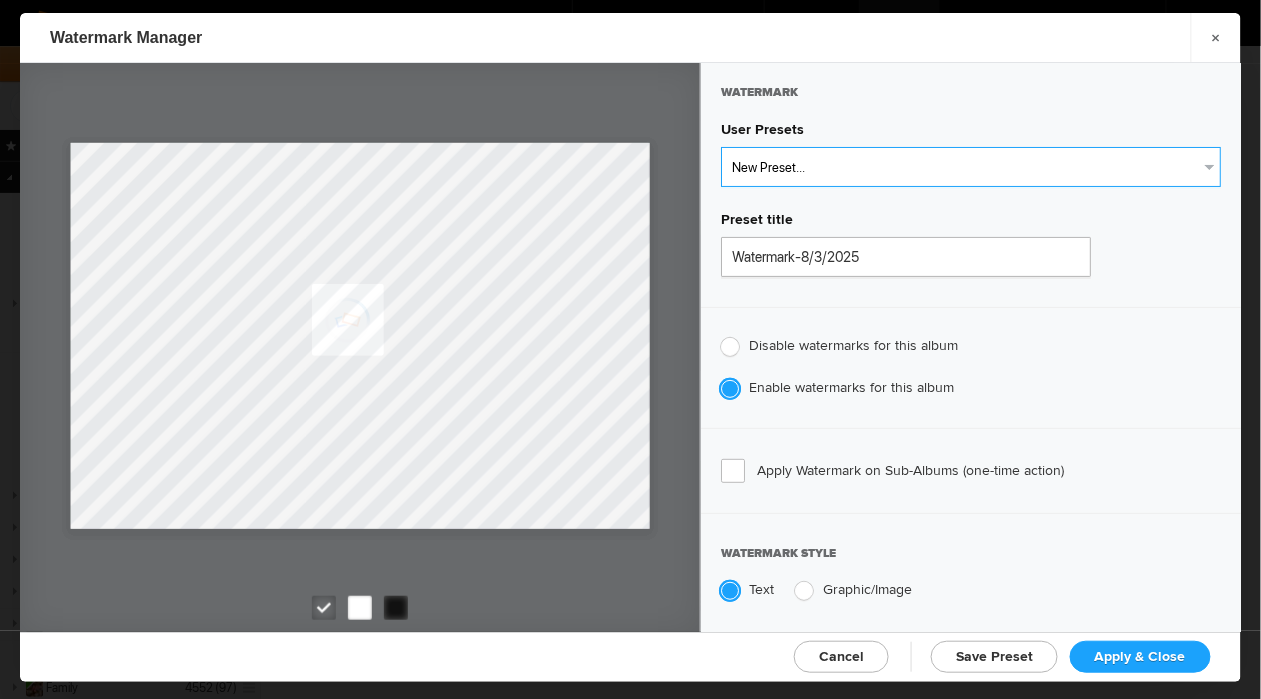 click on "New Preset...  WhiteCPwatermark   BlackCPwatermark   capBLACK   CAPWHITE   GIFWHITE   GIFBLACK" 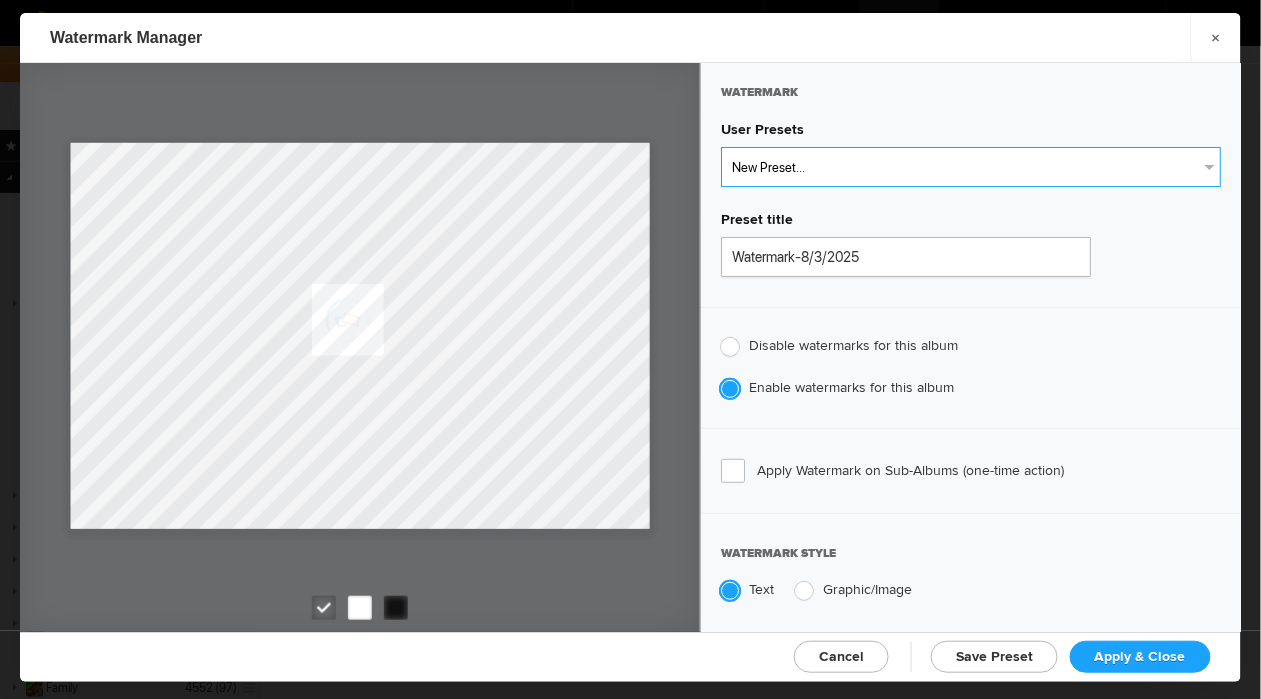select on "2: Object" 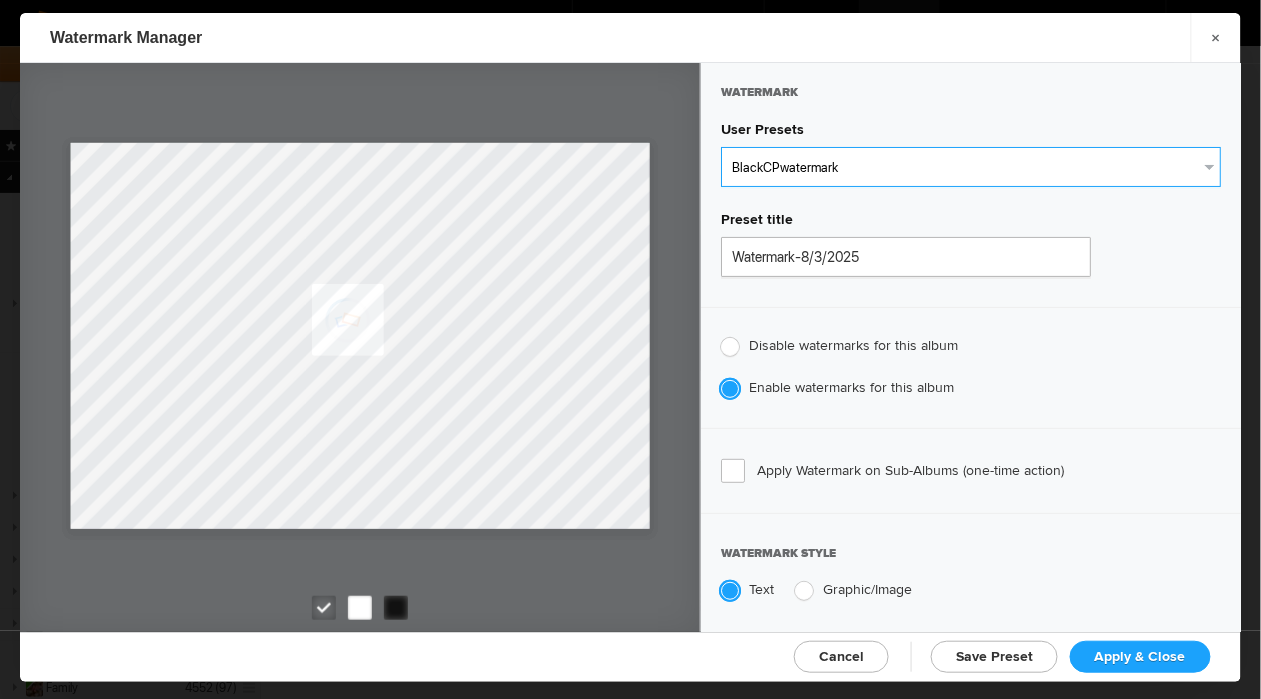 click on "New Preset...  WhiteCPwatermark   BlackCPwatermark   capBLACK   CAPWHITE   GIFWHITE   GIFBLACK" 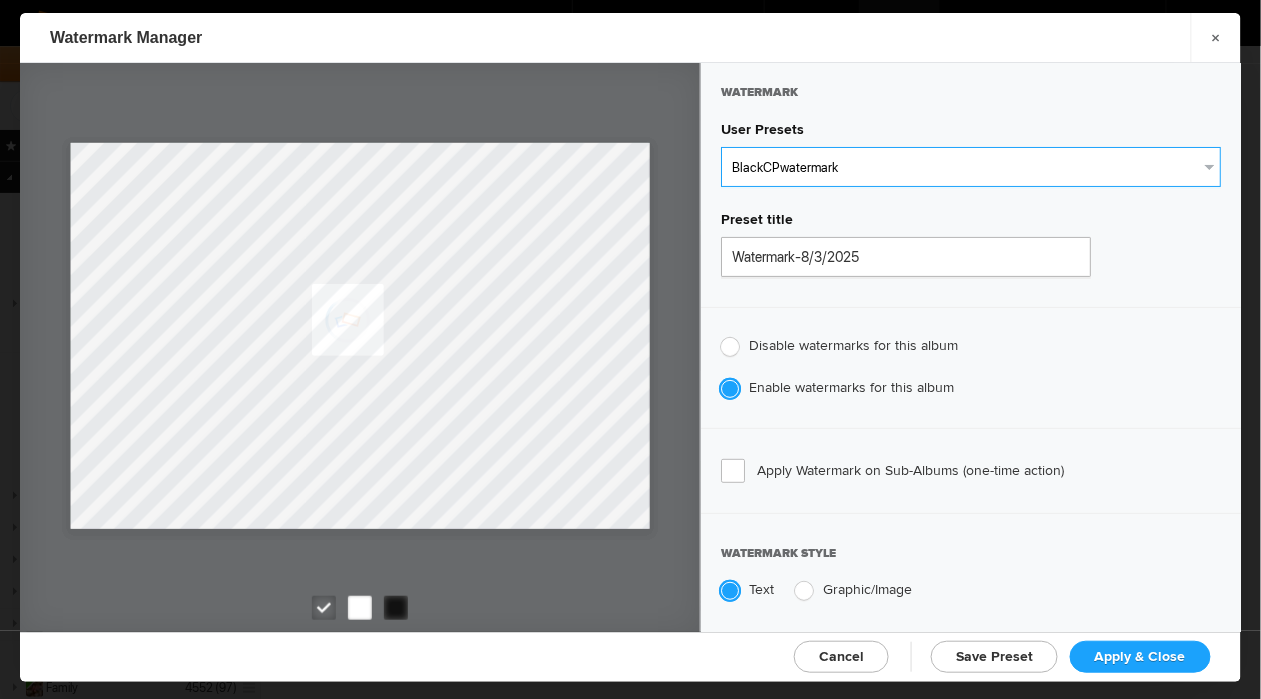 type on "BlackCPwatermark" 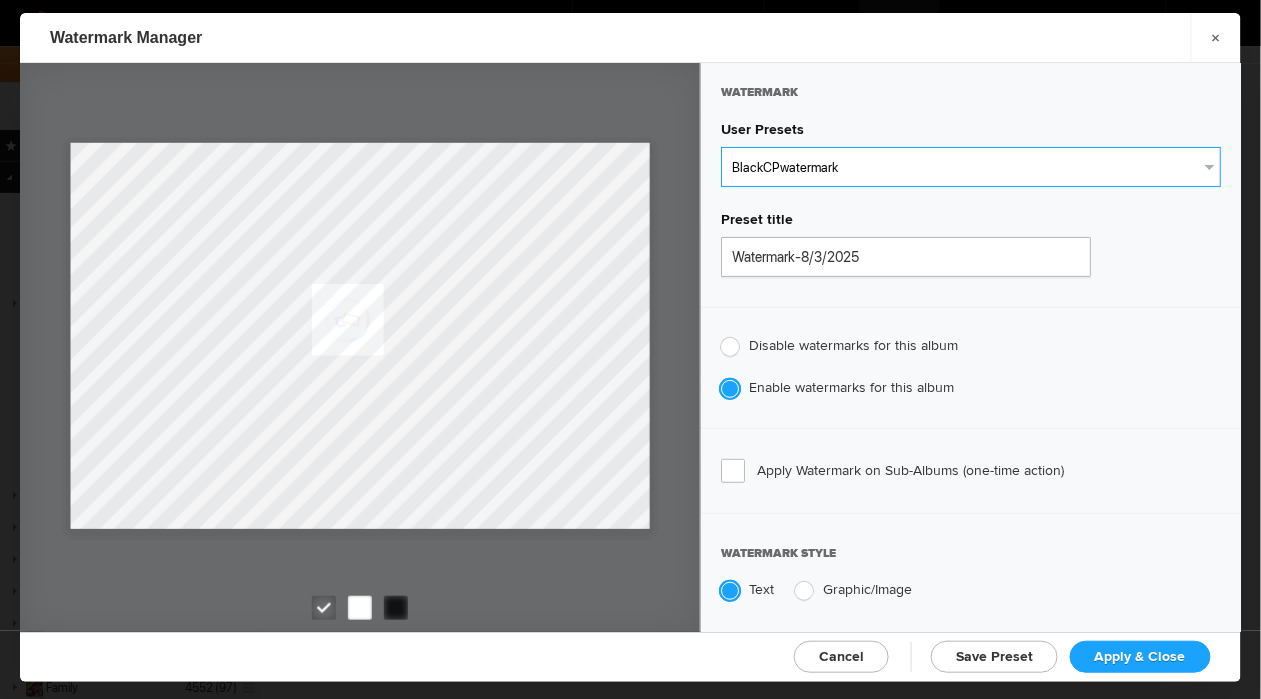 radio on "false" 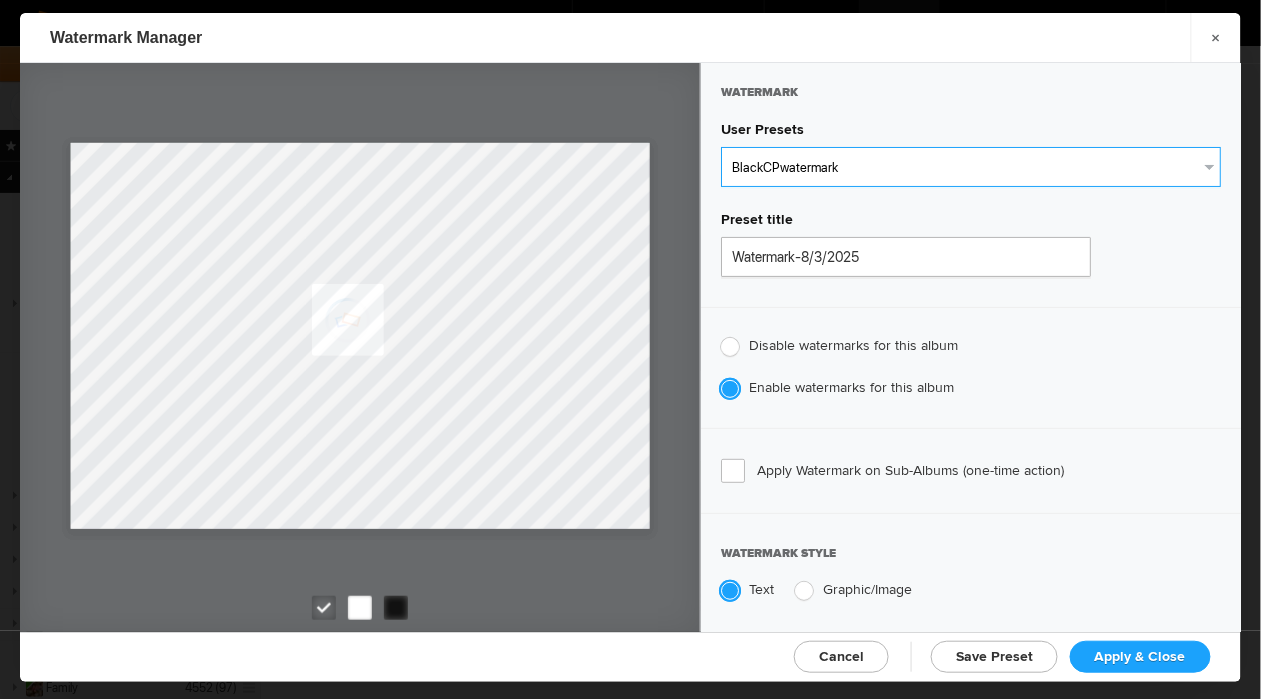 radio on "true" 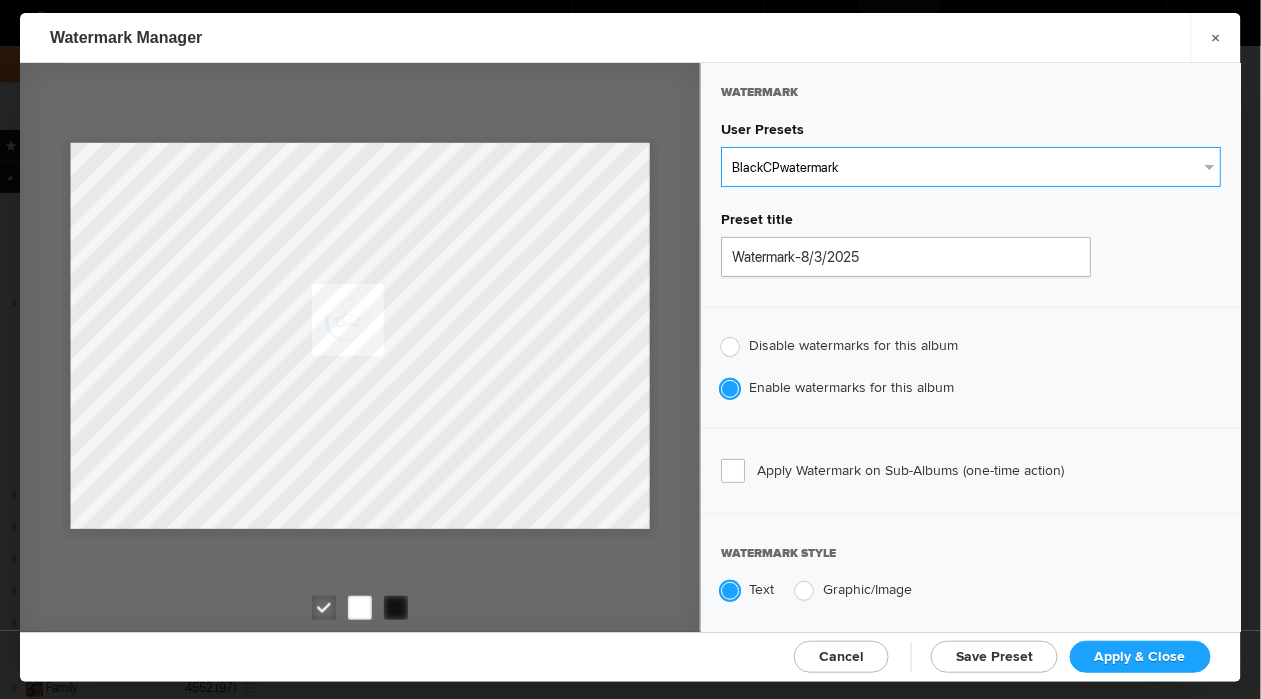 type on "41" 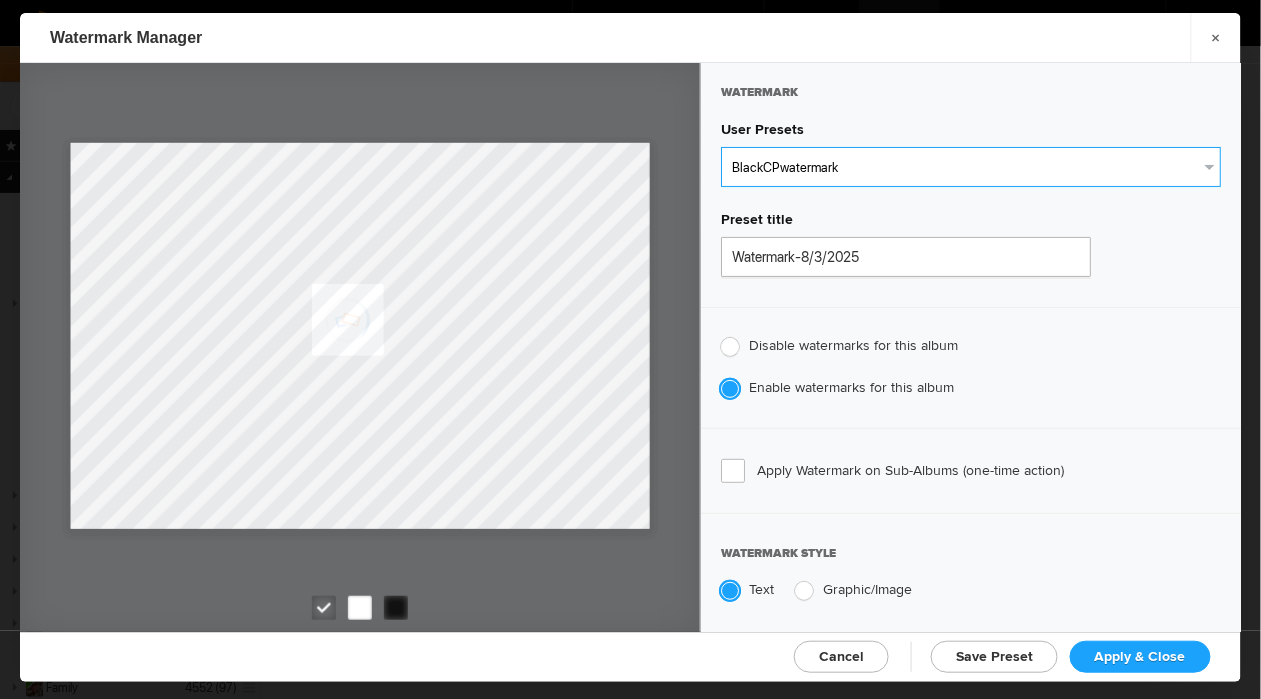 radio on "true" 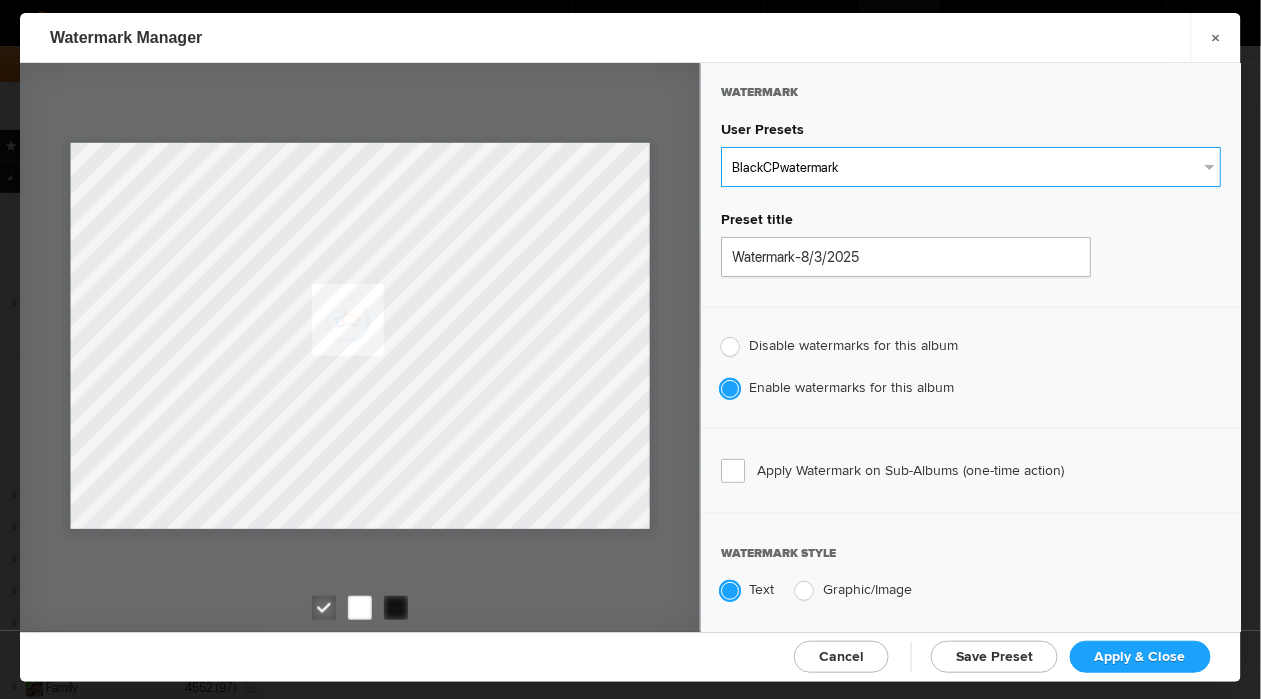 radio on "false" 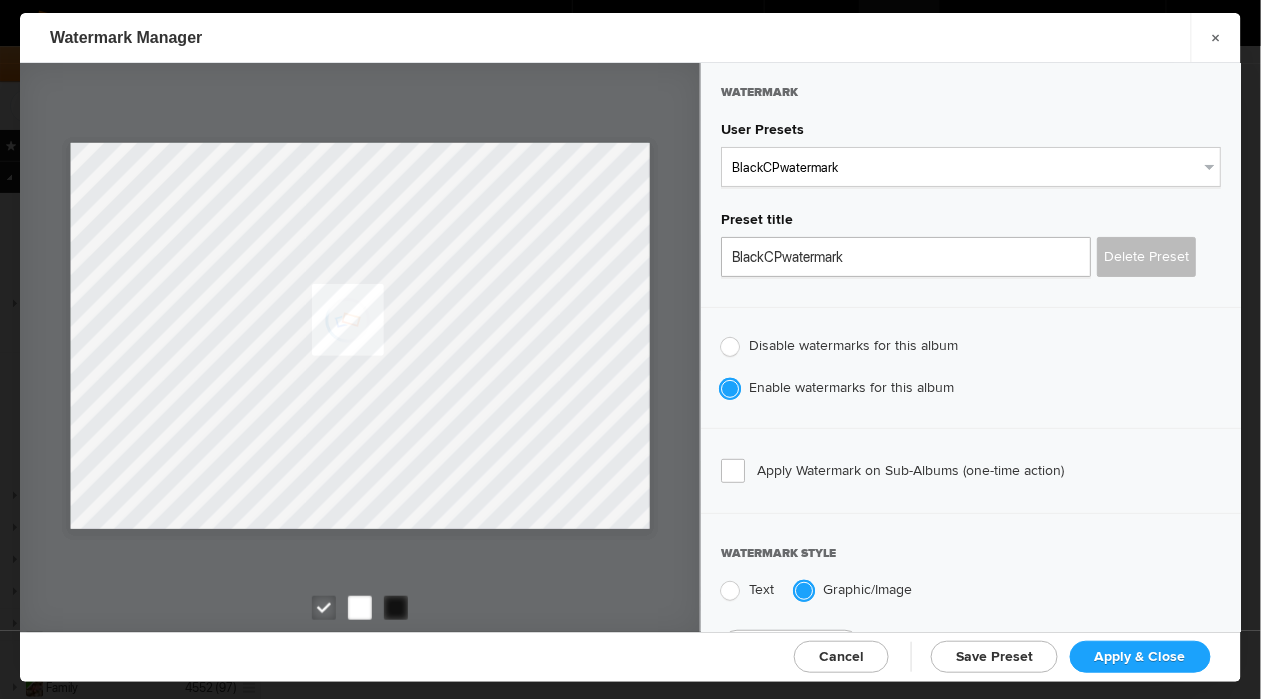 click on "Apply & Close" 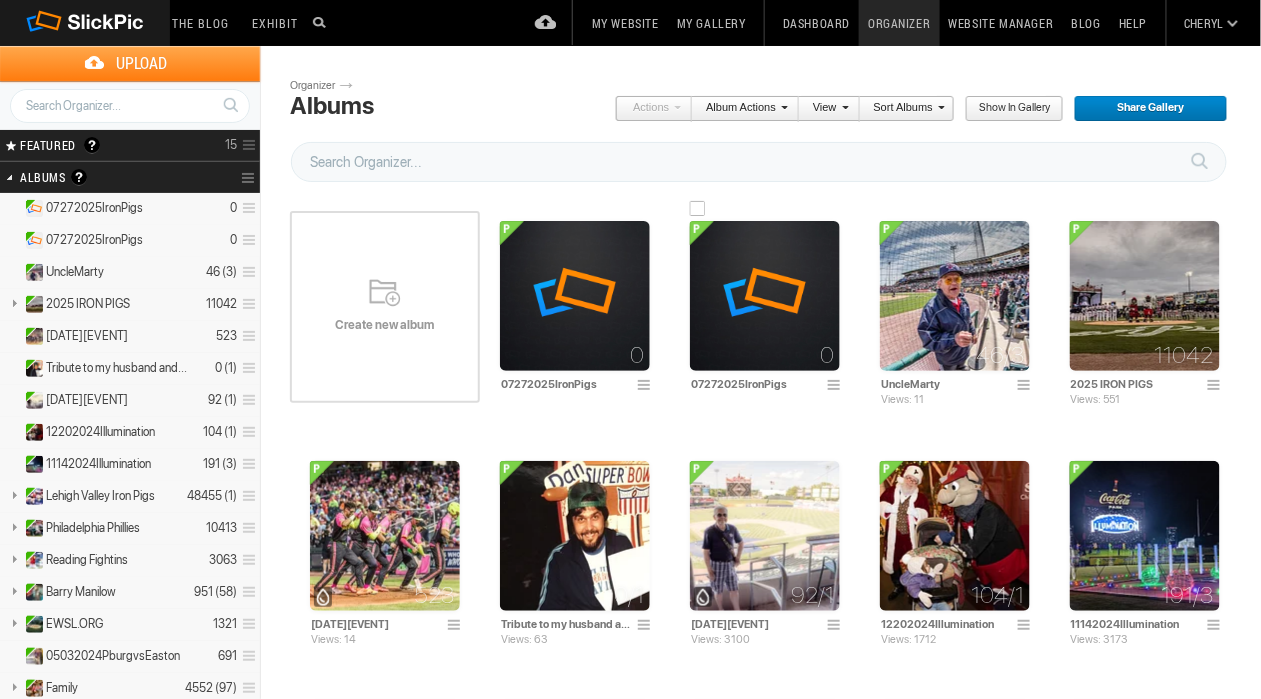 click at bounding box center [837, 386] 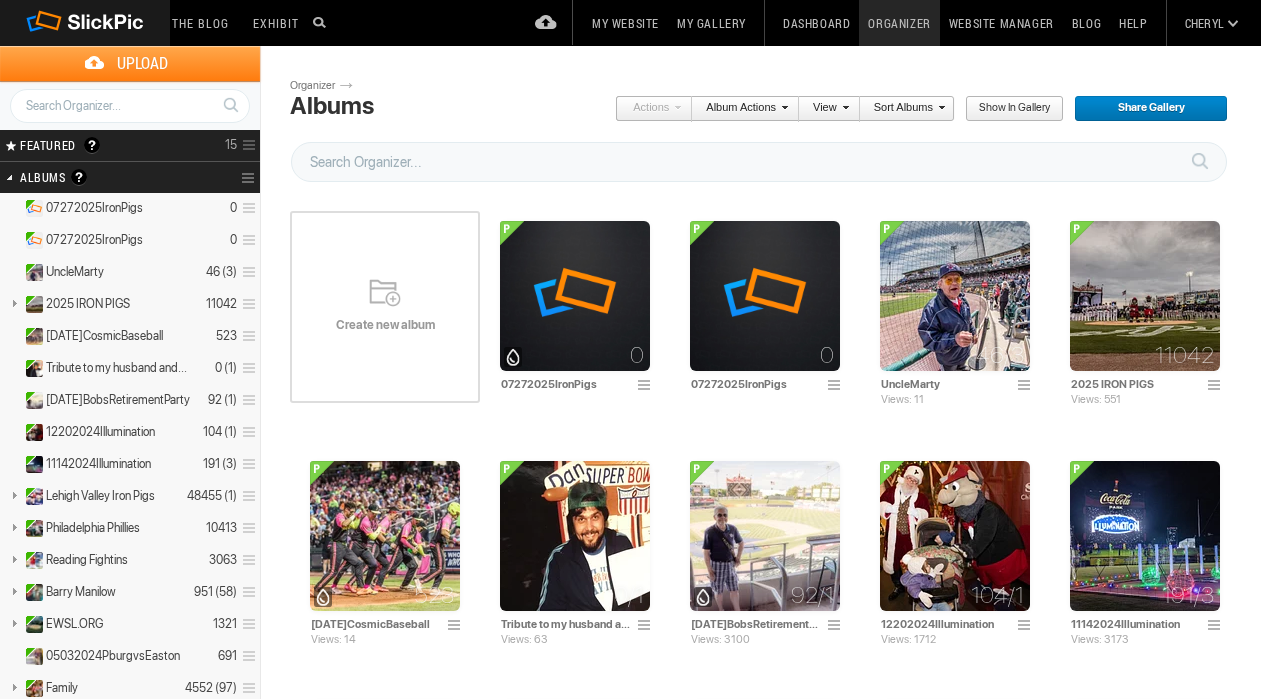 scroll, scrollTop: 0, scrollLeft: 0, axis: both 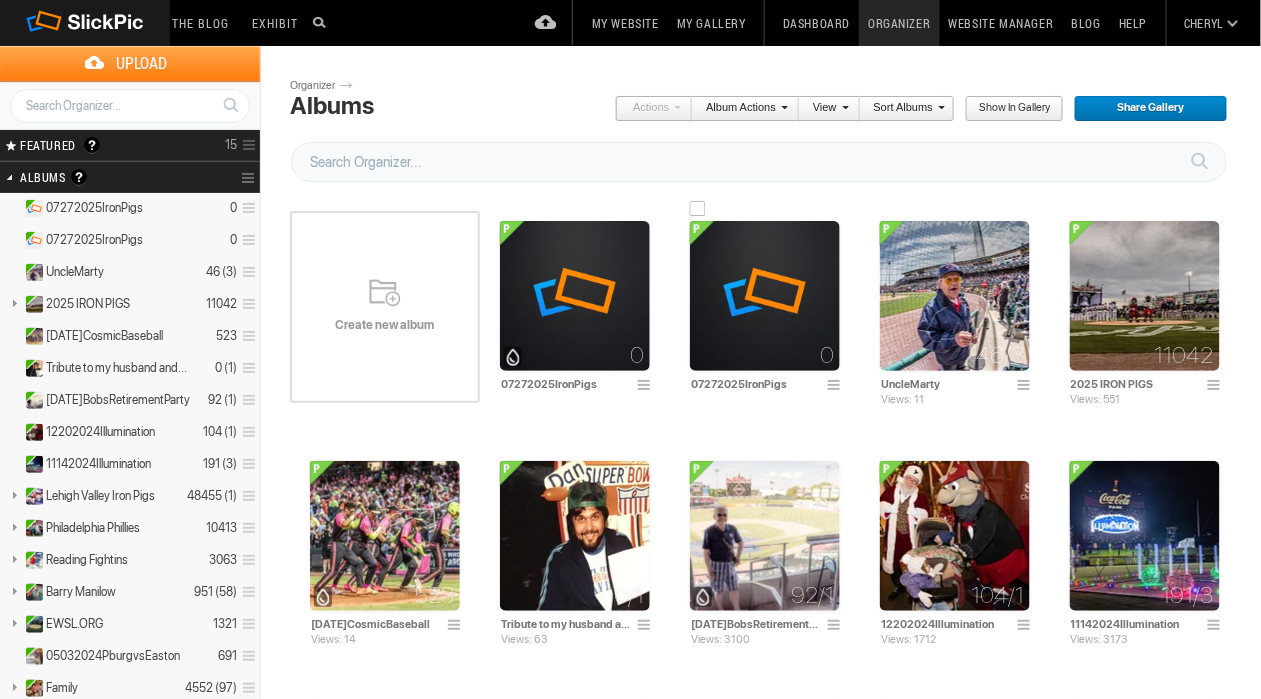 click at bounding box center (837, 386) 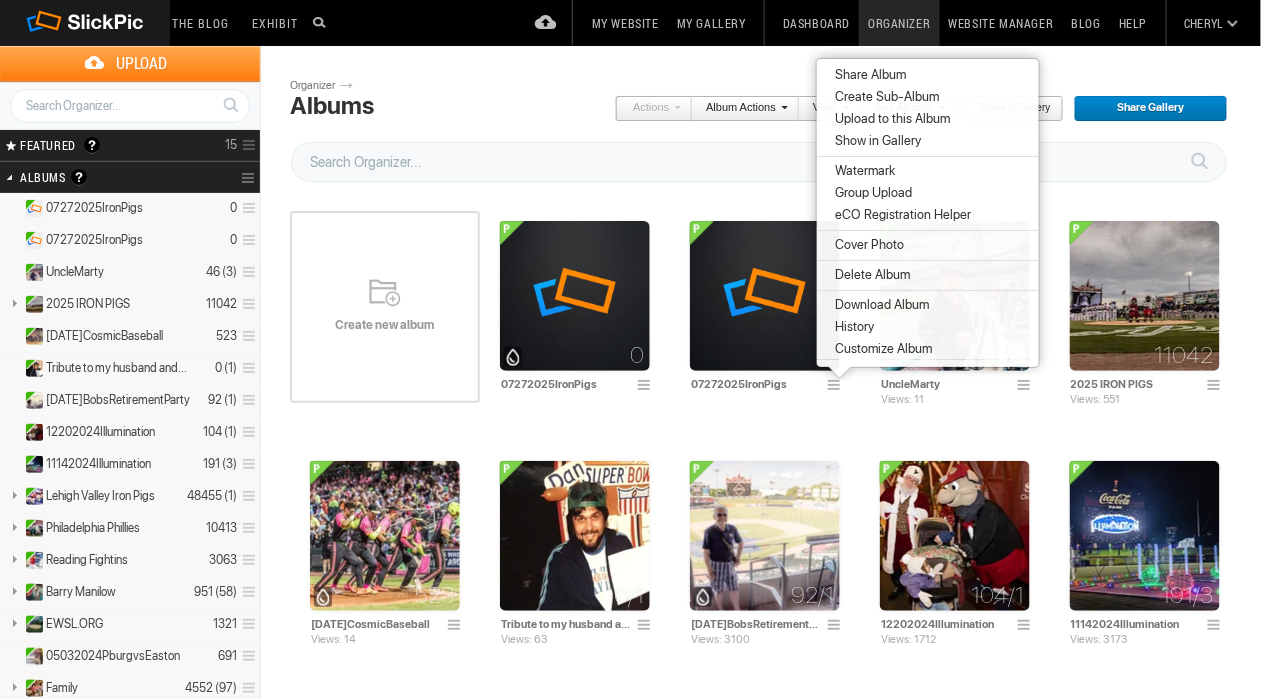 click on "Watermark" at bounding box center [928, 171] 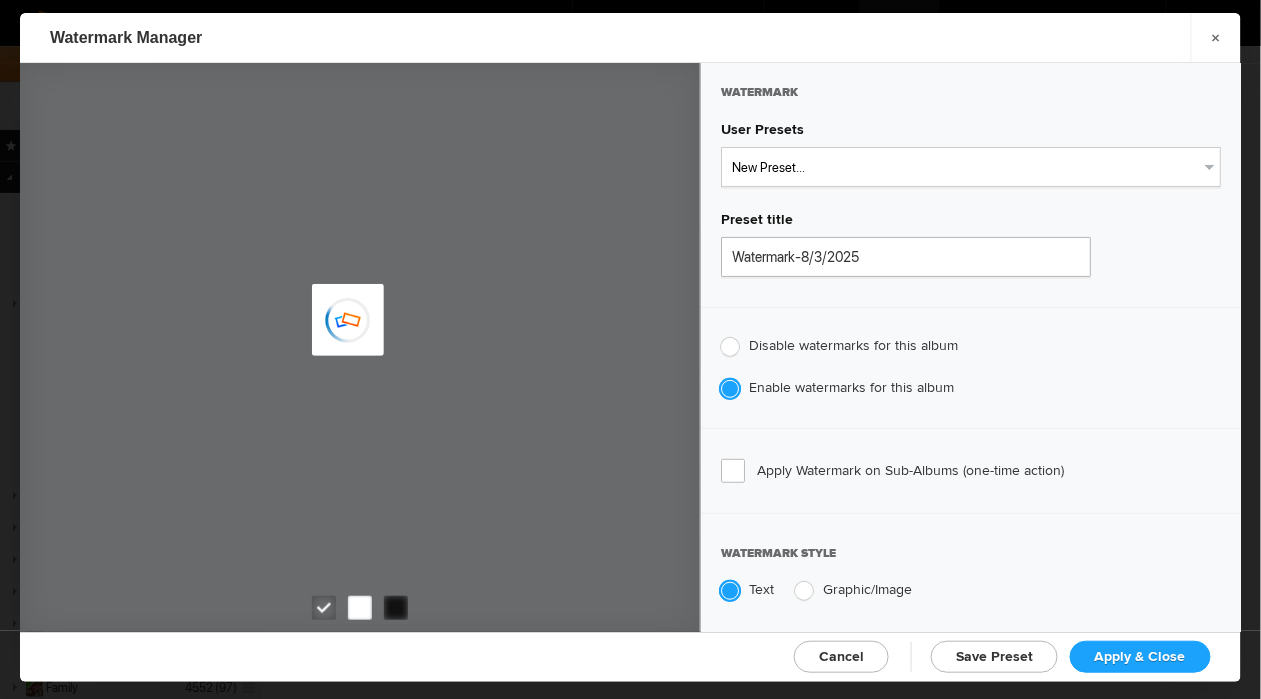 type on "Cheryl Pursell" 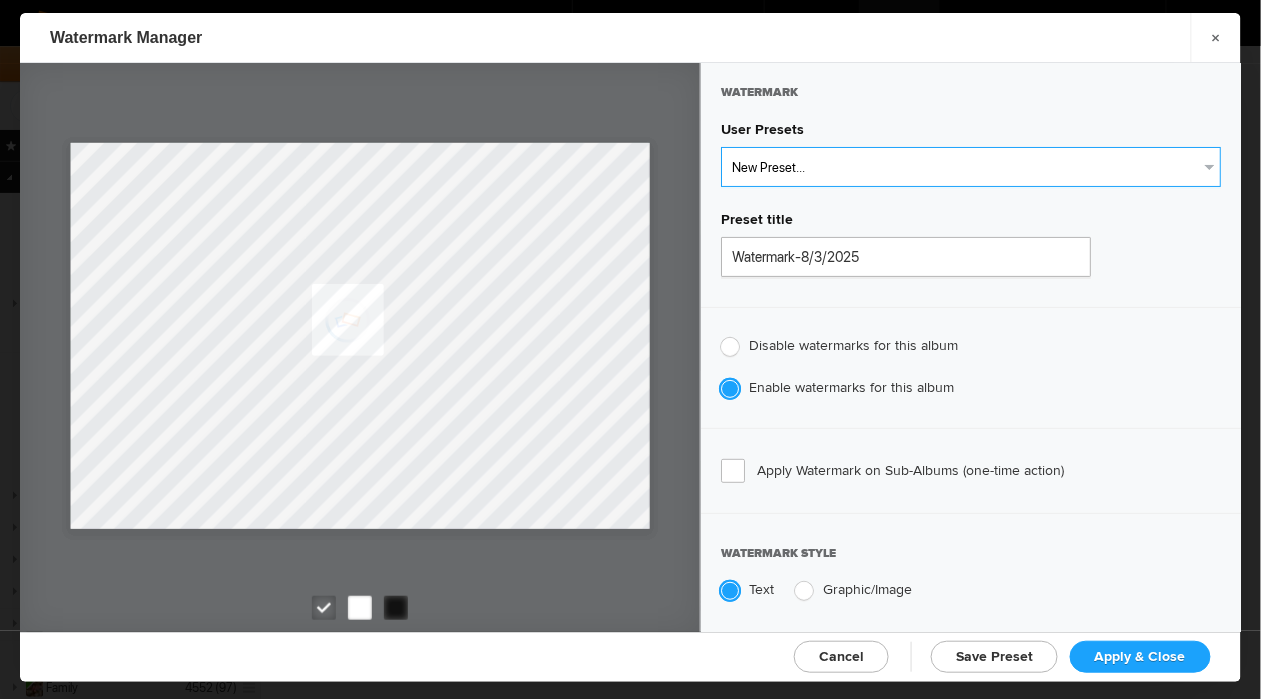 click on "New Preset...  WhiteCPwatermark   BlackCPwatermark   capBLACK   CAPWHITE   GIFWHITE   GIFBLACK" 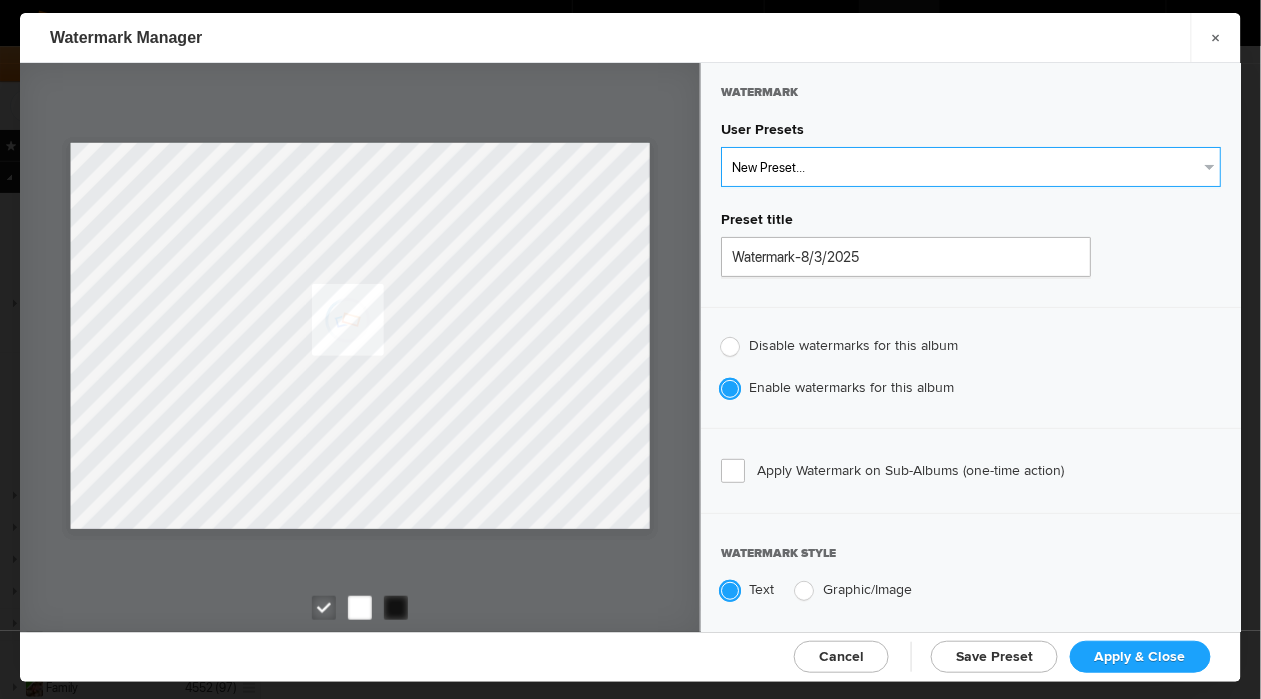 select on "2: Object" 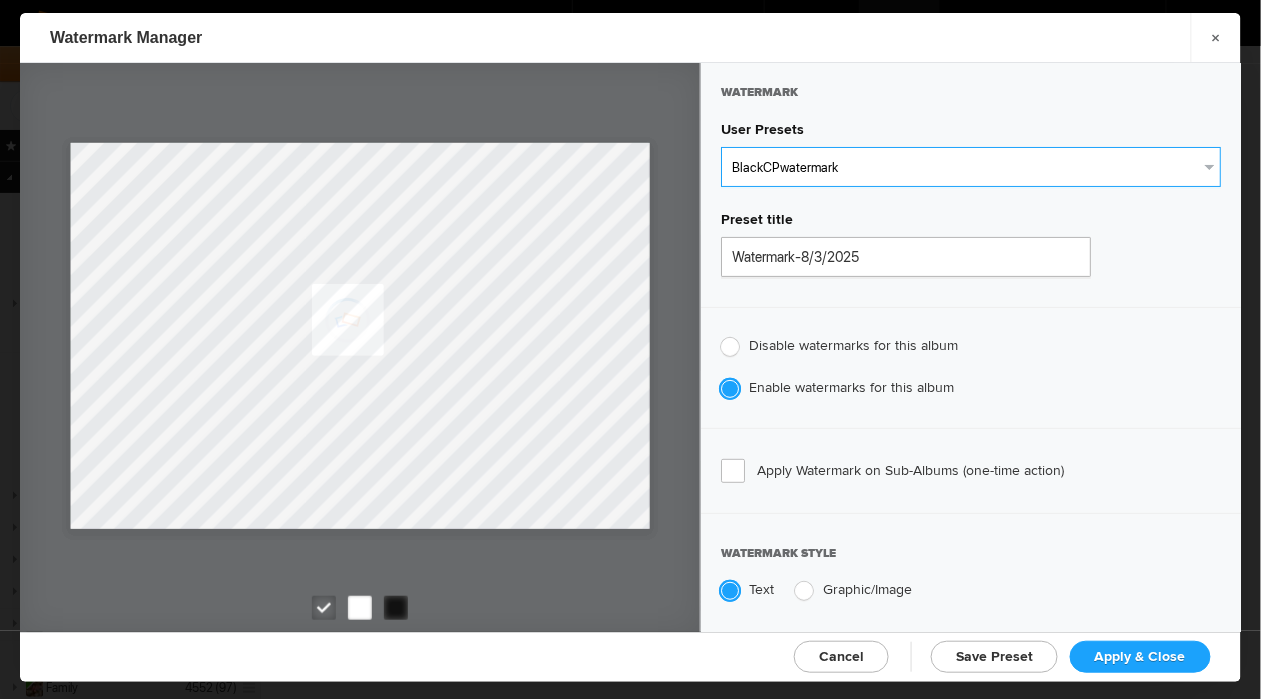 click on "New Preset...  WhiteCPwatermark   BlackCPwatermark   capBLACK   CAPWHITE   GIFWHITE   GIFBLACK" 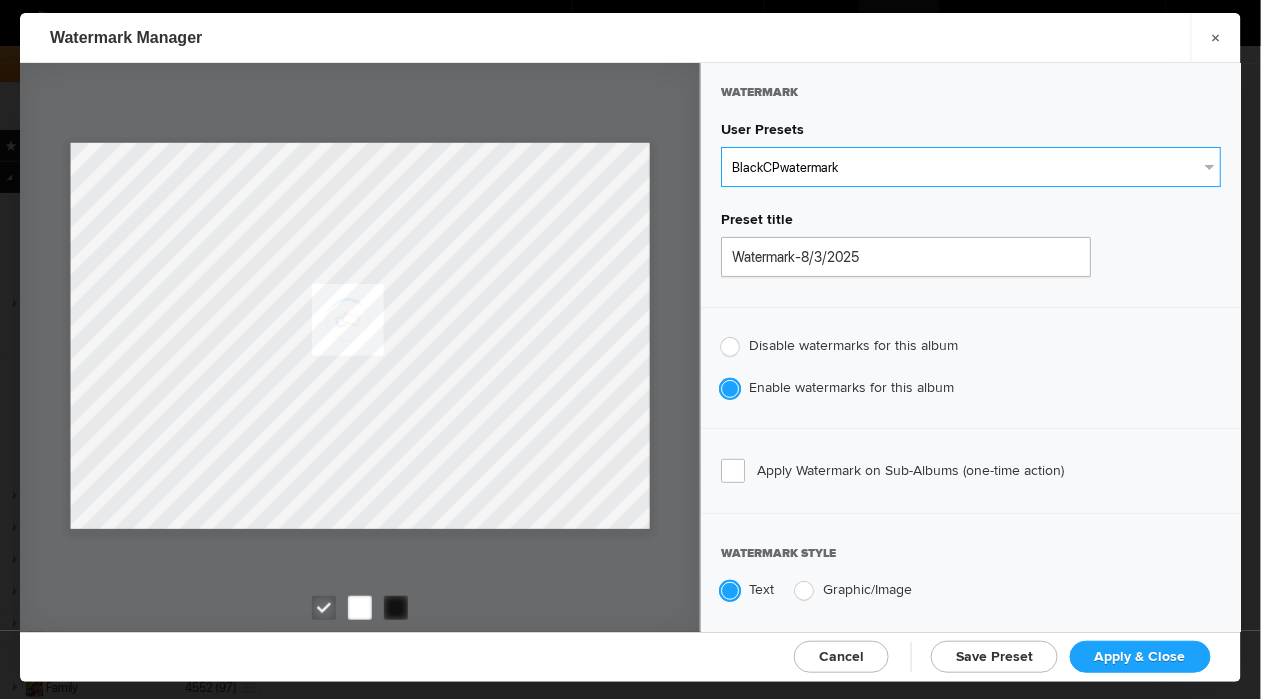 type on "BlackCPwatermark" 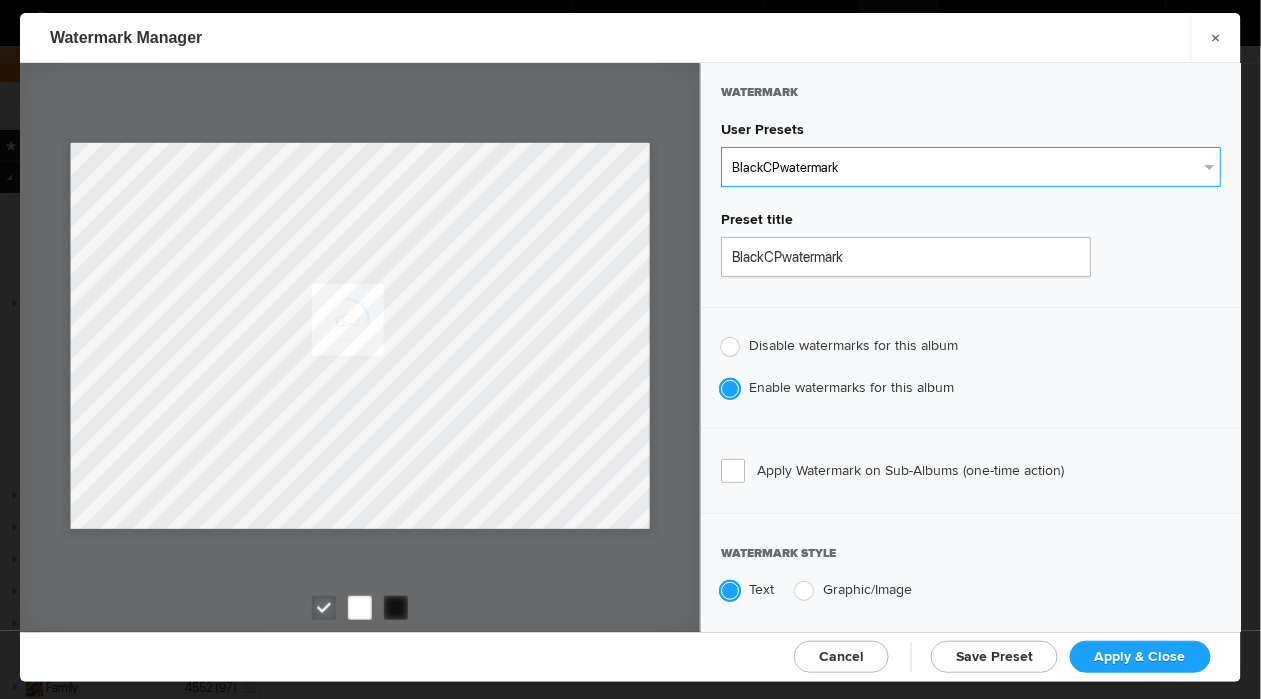 radio on "false" 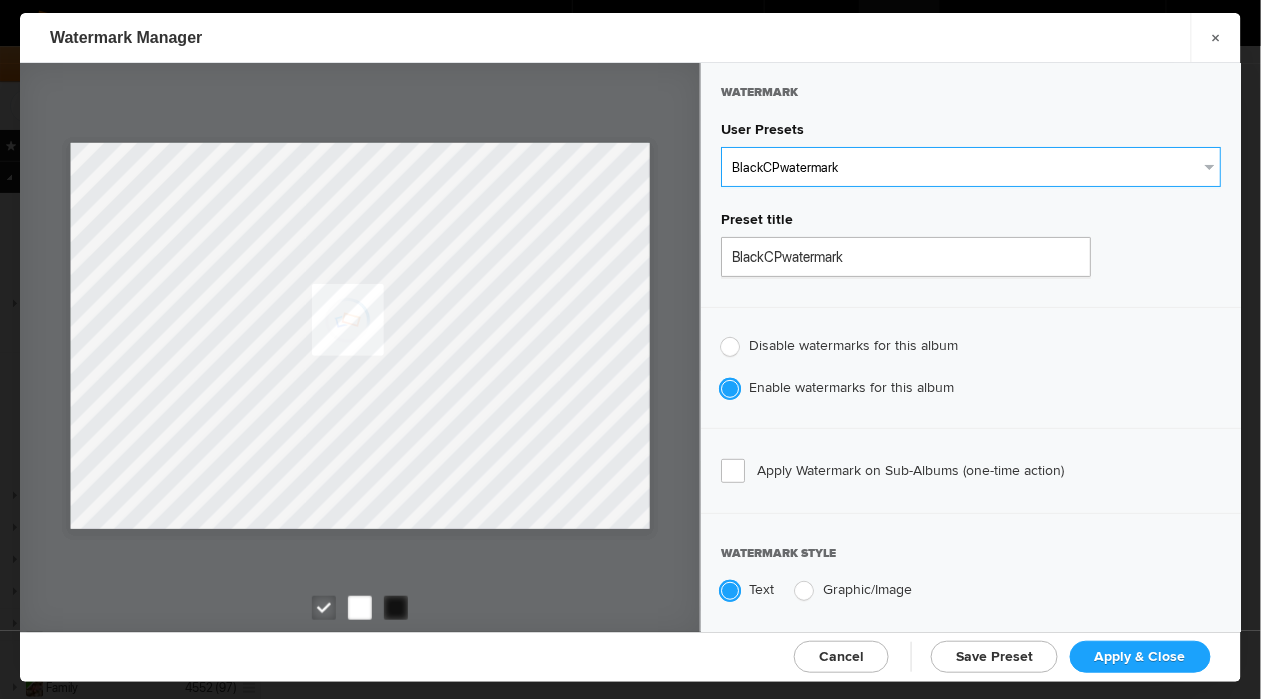 radio on "true" 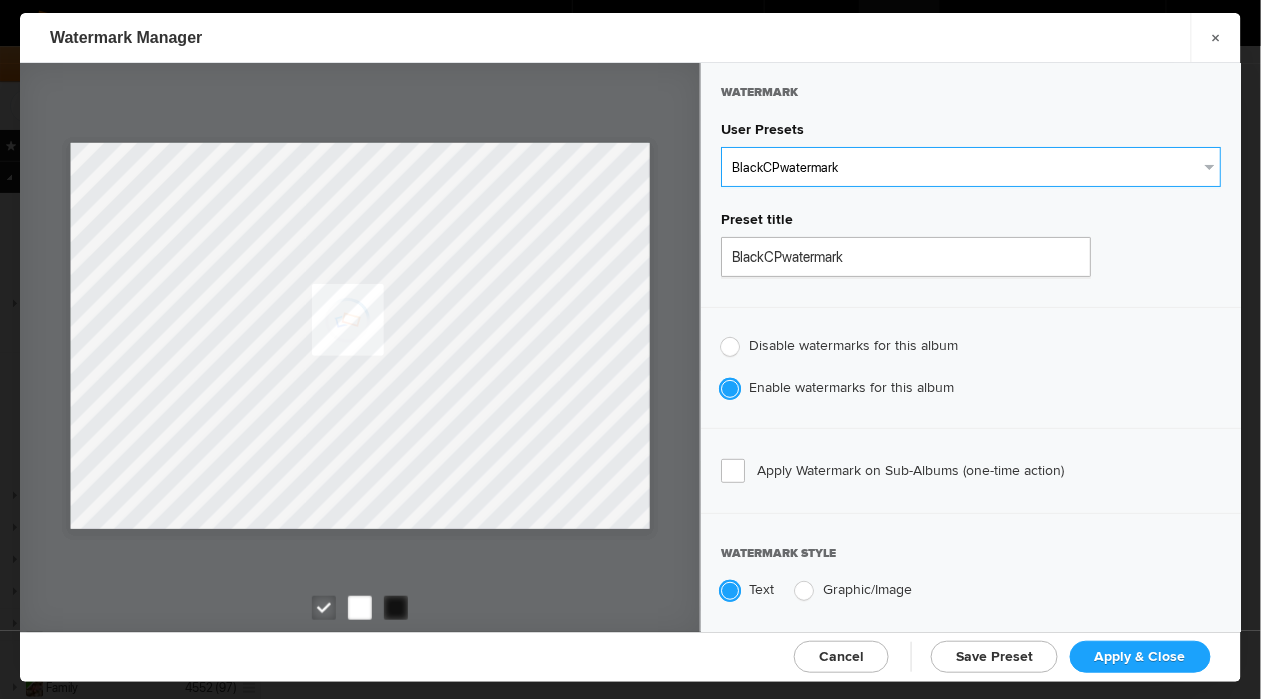 radio on "true" 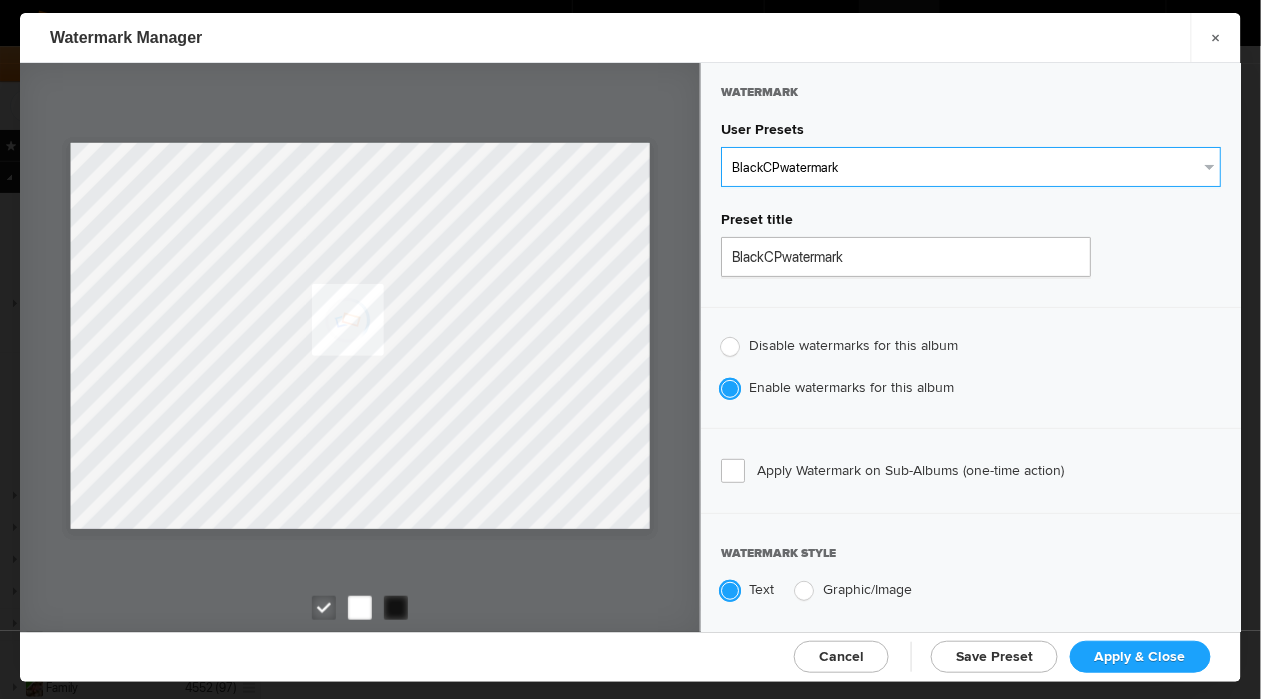 radio on "false" 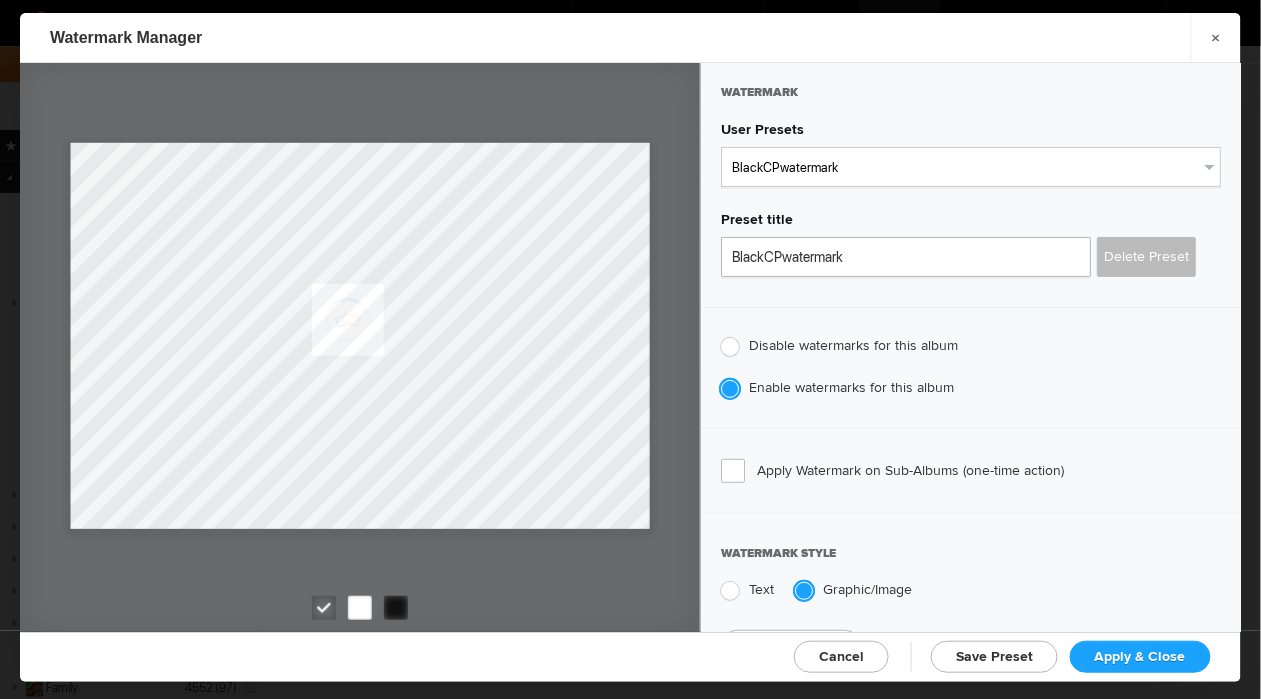 click on "Apply & Close" 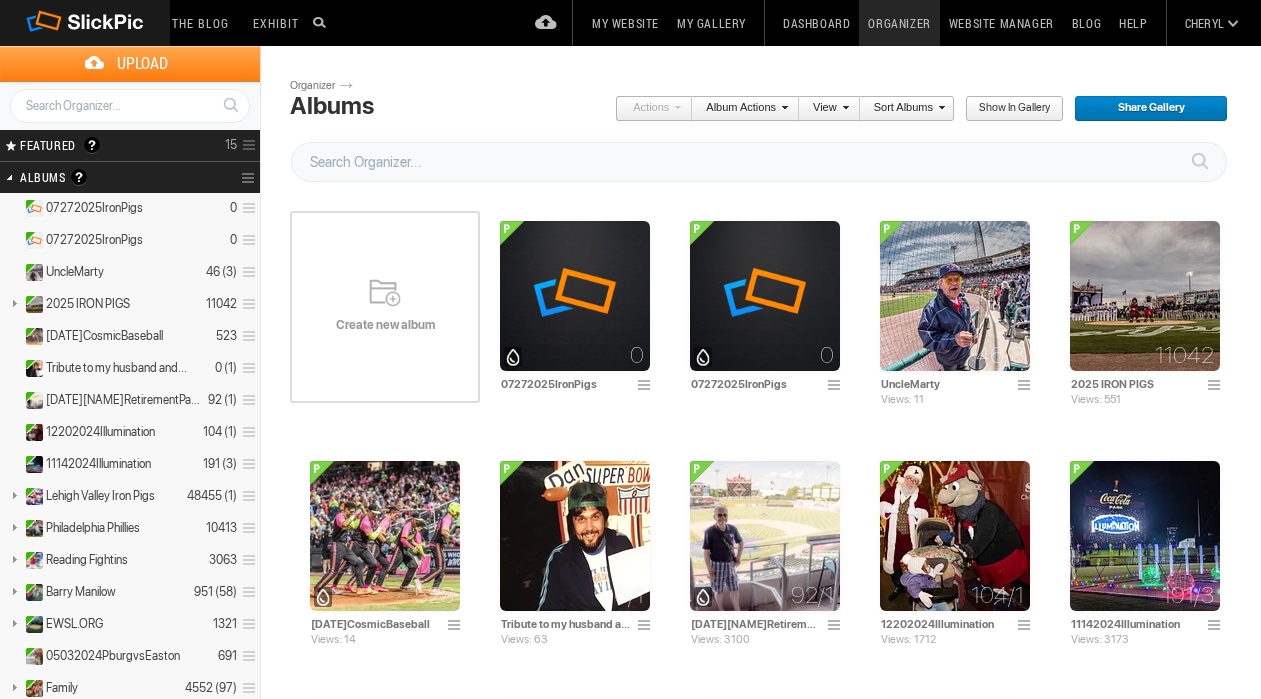 scroll, scrollTop: 0, scrollLeft: 0, axis: both 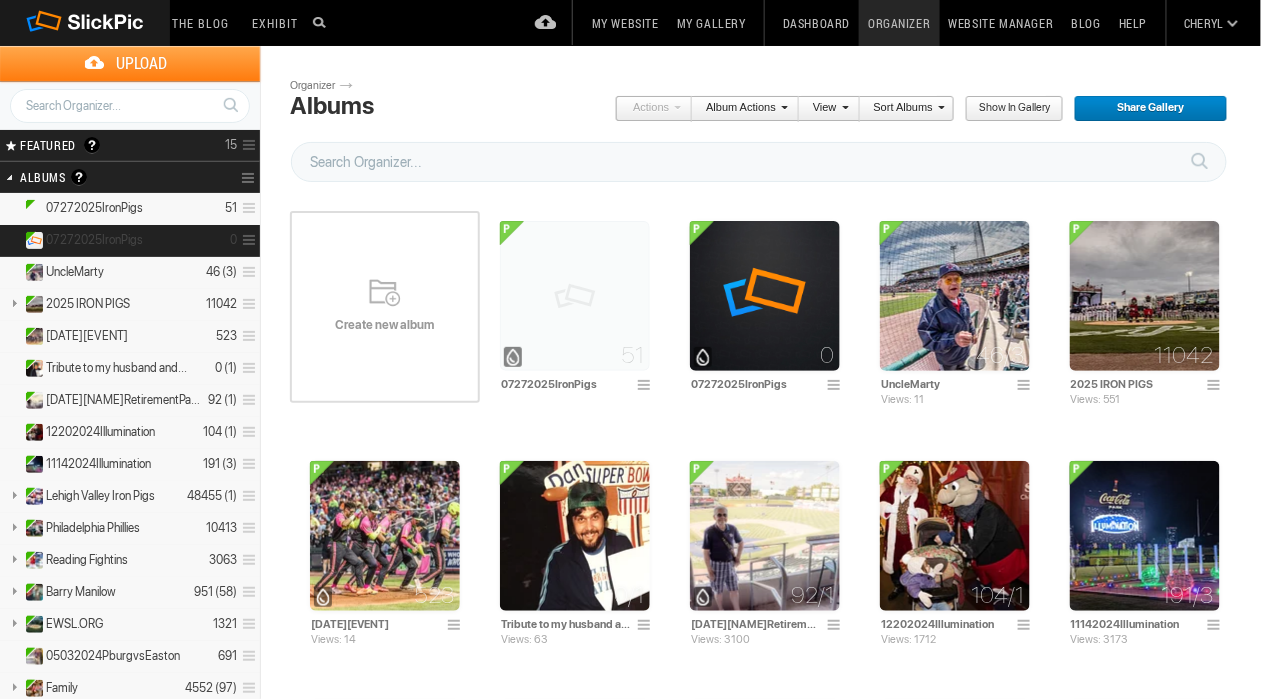 click at bounding box center [246, 240] 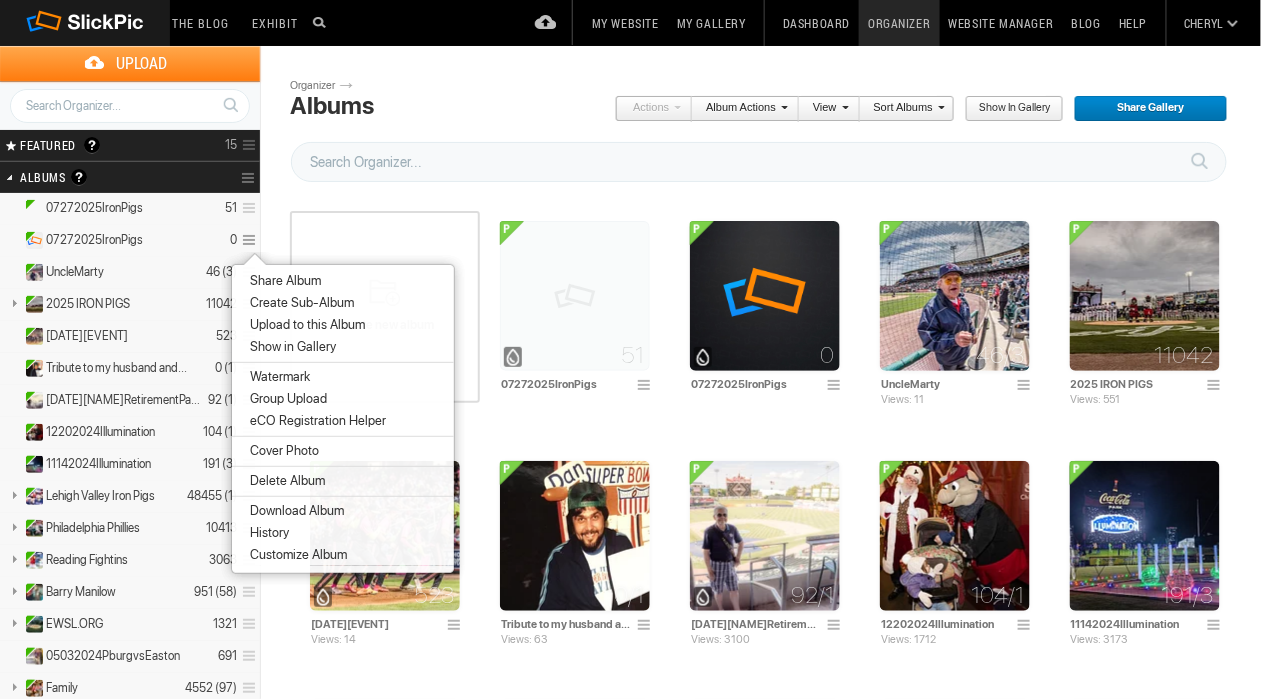 click on "Delete Album" at bounding box center [284, 481] 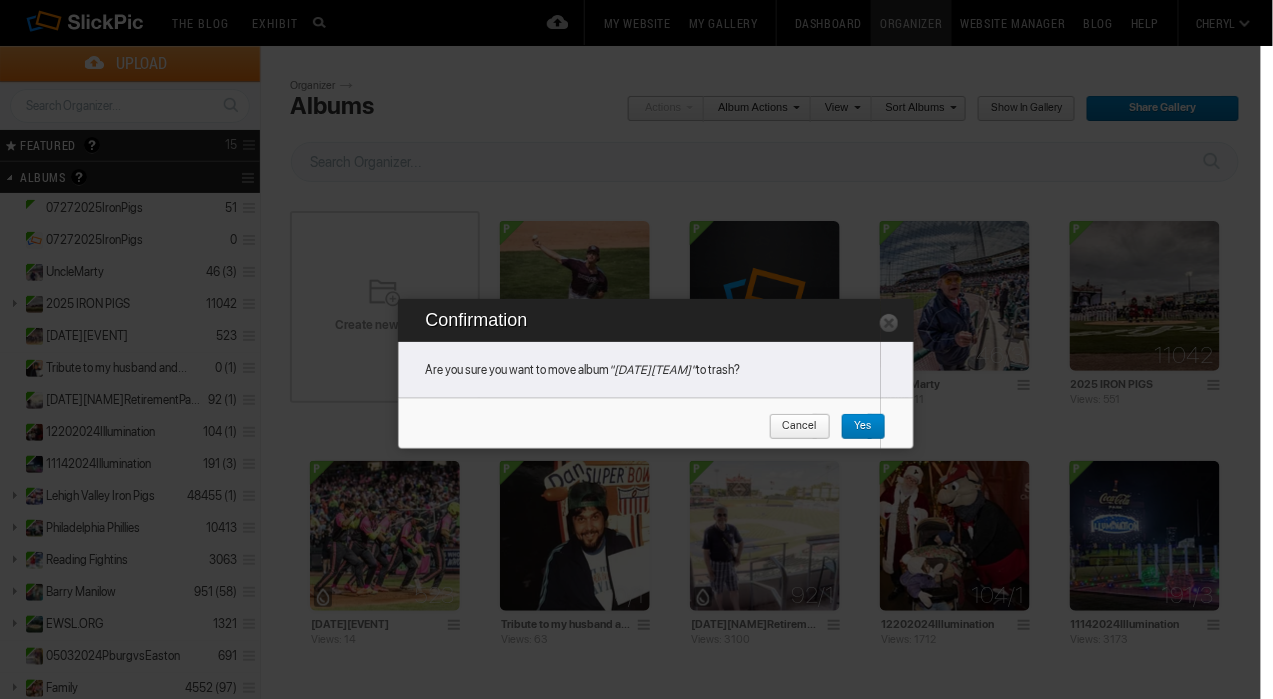 click on "Yes" at bounding box center (856, 427) 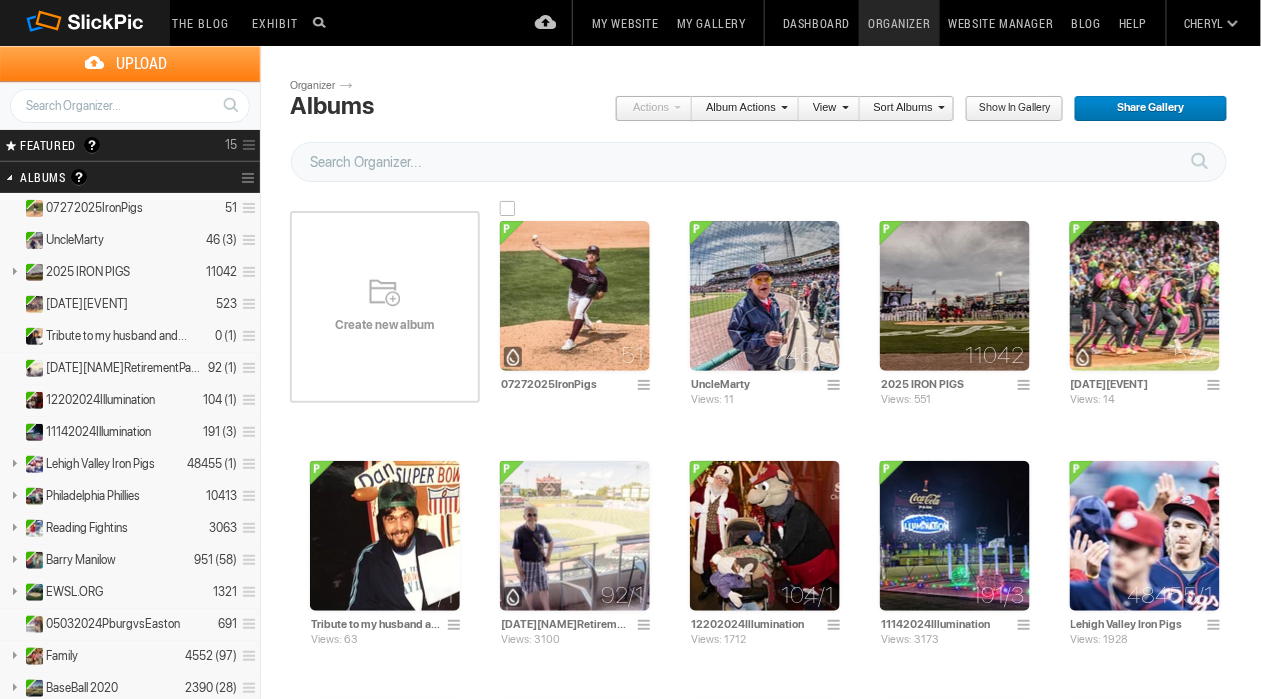 click at bounding box center [575, 296] 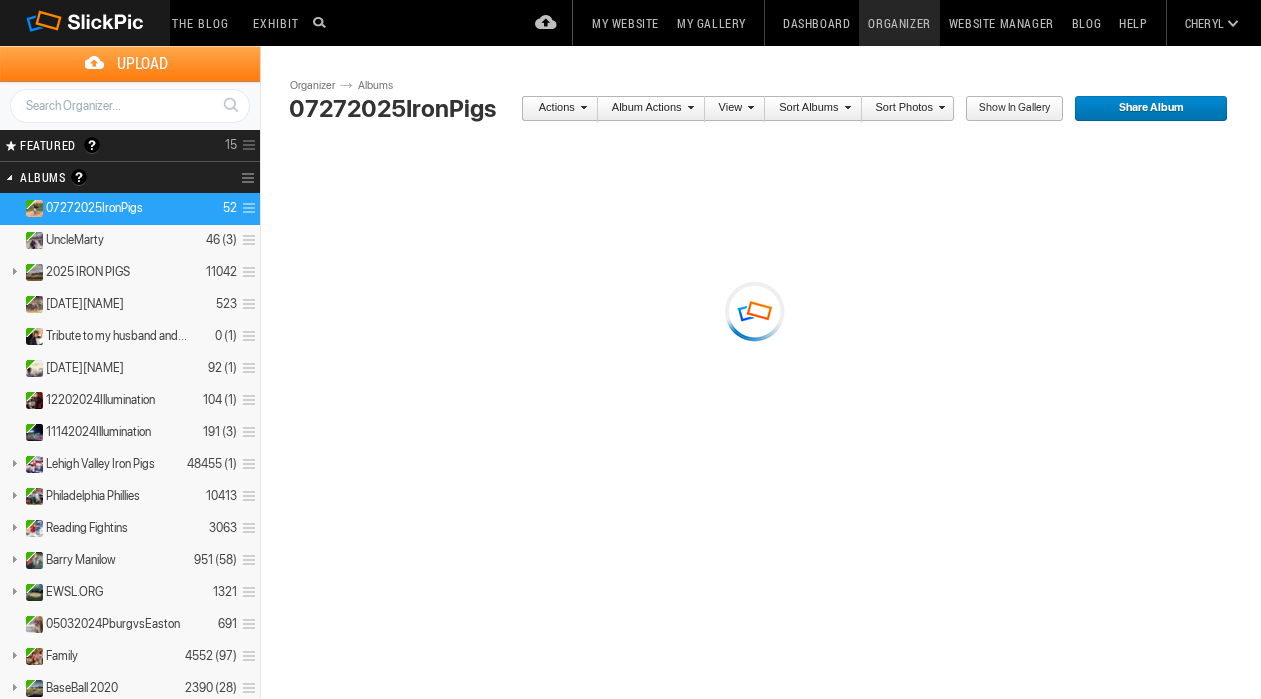 scroll, scrollTop: 0, scrollLeft: 0, axis: both 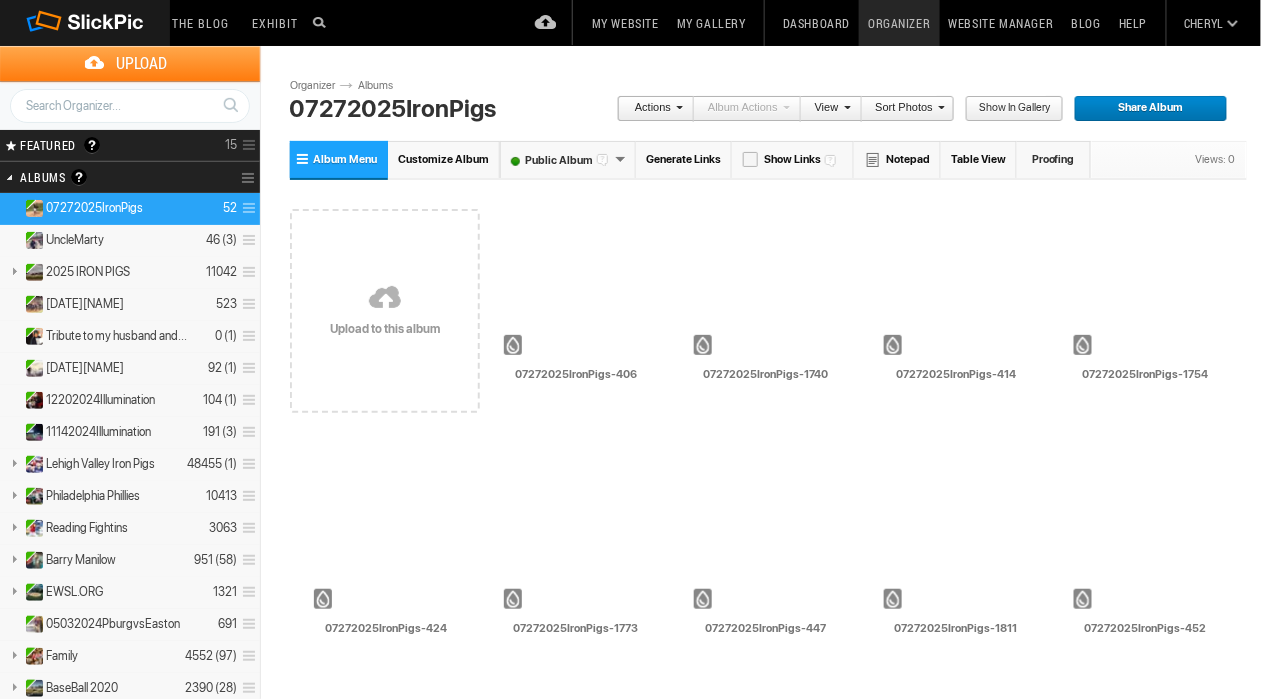 click on "Sort Photos" at bounding box center (903, 109) 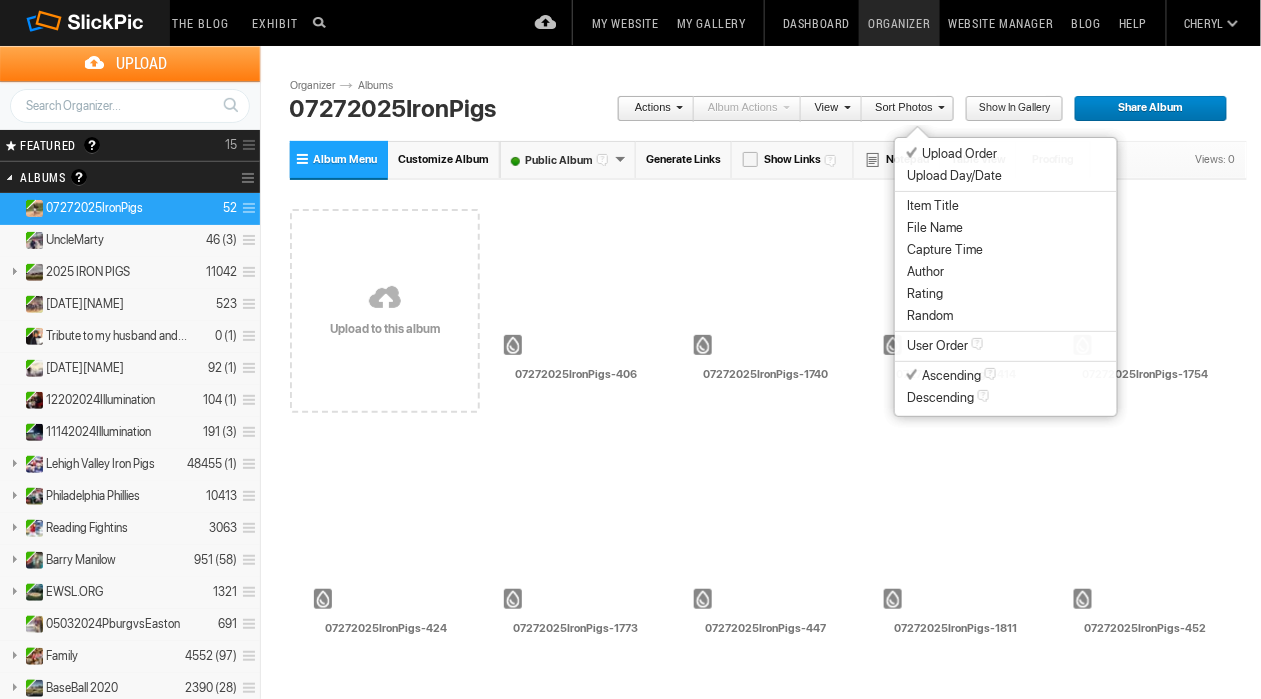 click on "Capture Time" at bounding box center (945, 250) 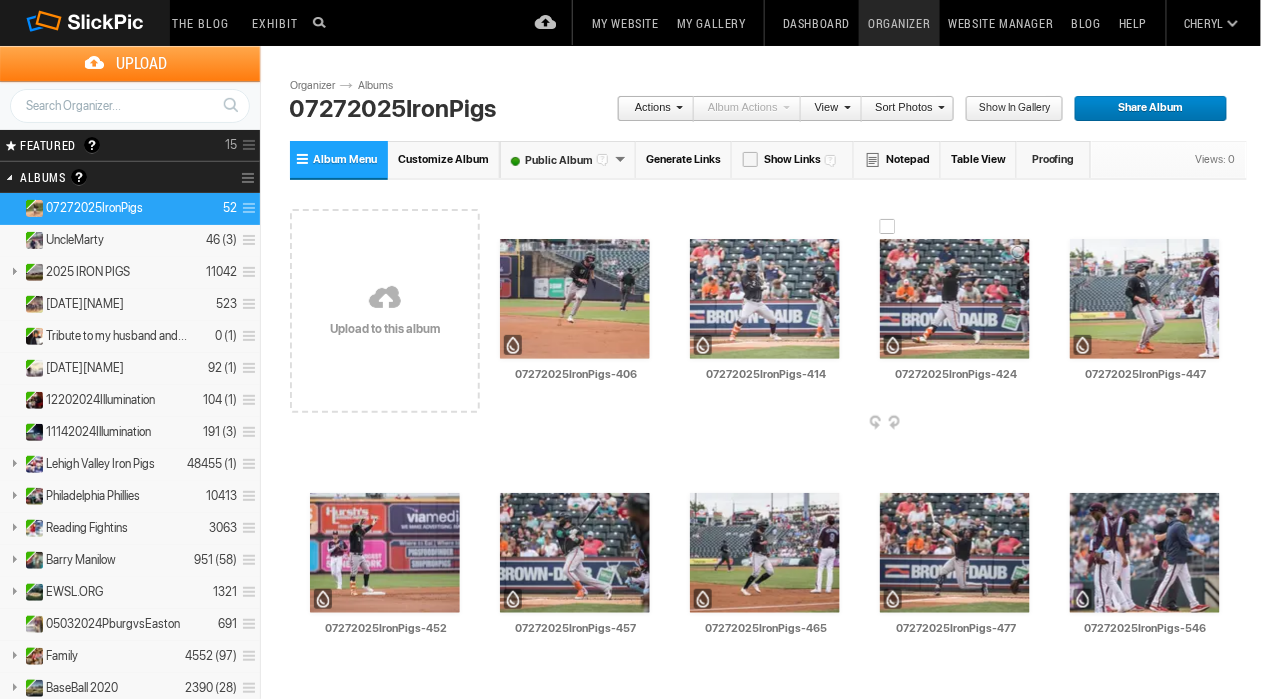 scroll, scrollTop: 0, scrollLeft: 0, axis: both 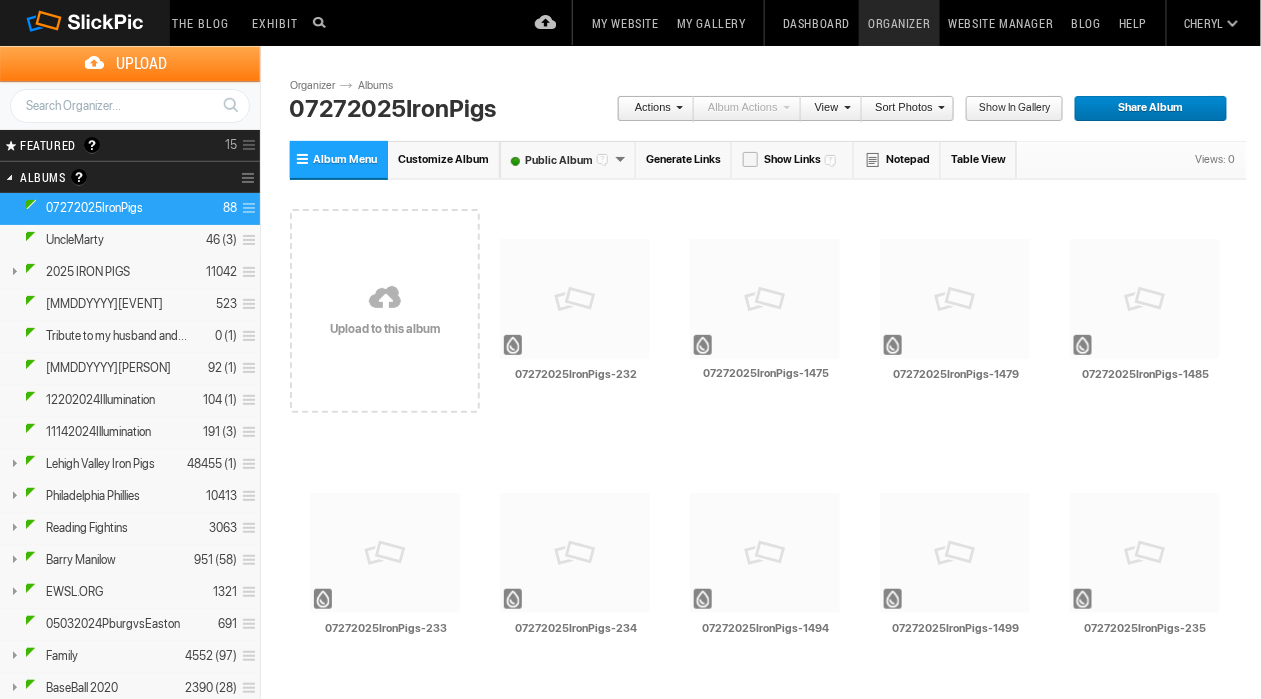 click on "07272025IronPigs
88" at bounding box center [130, 209] 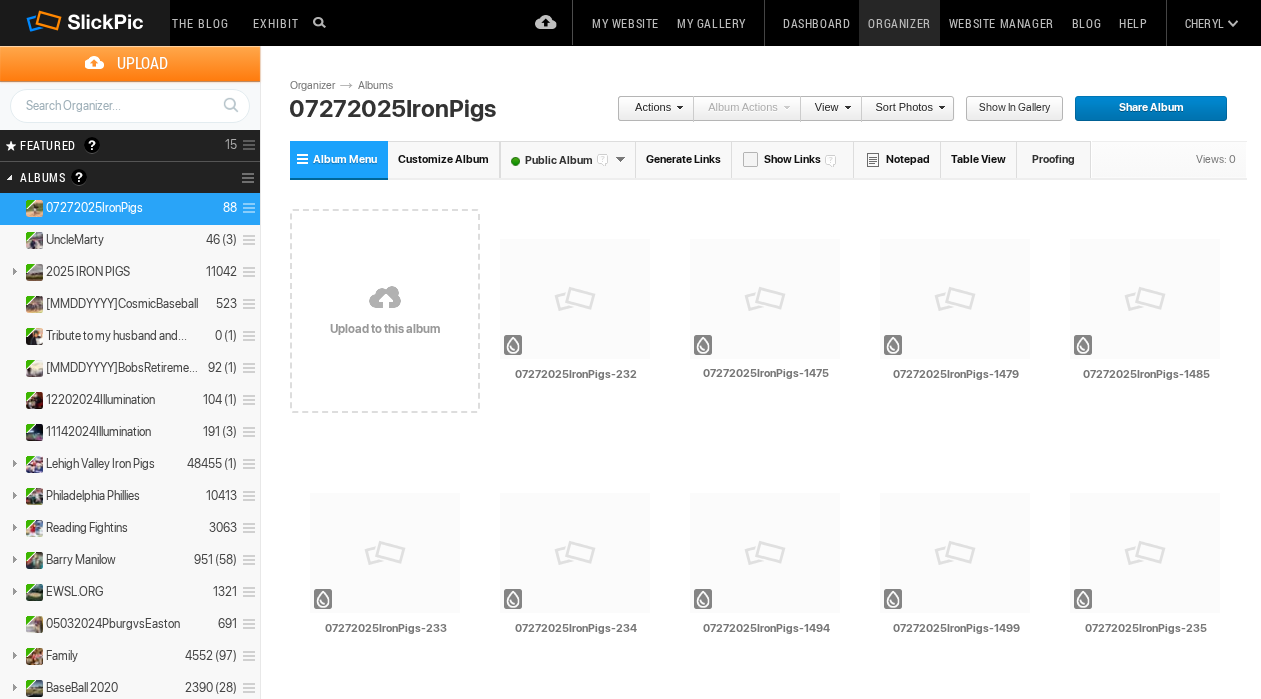 scroll, scrollTop: 0, scrollLeft: 0, axis: both 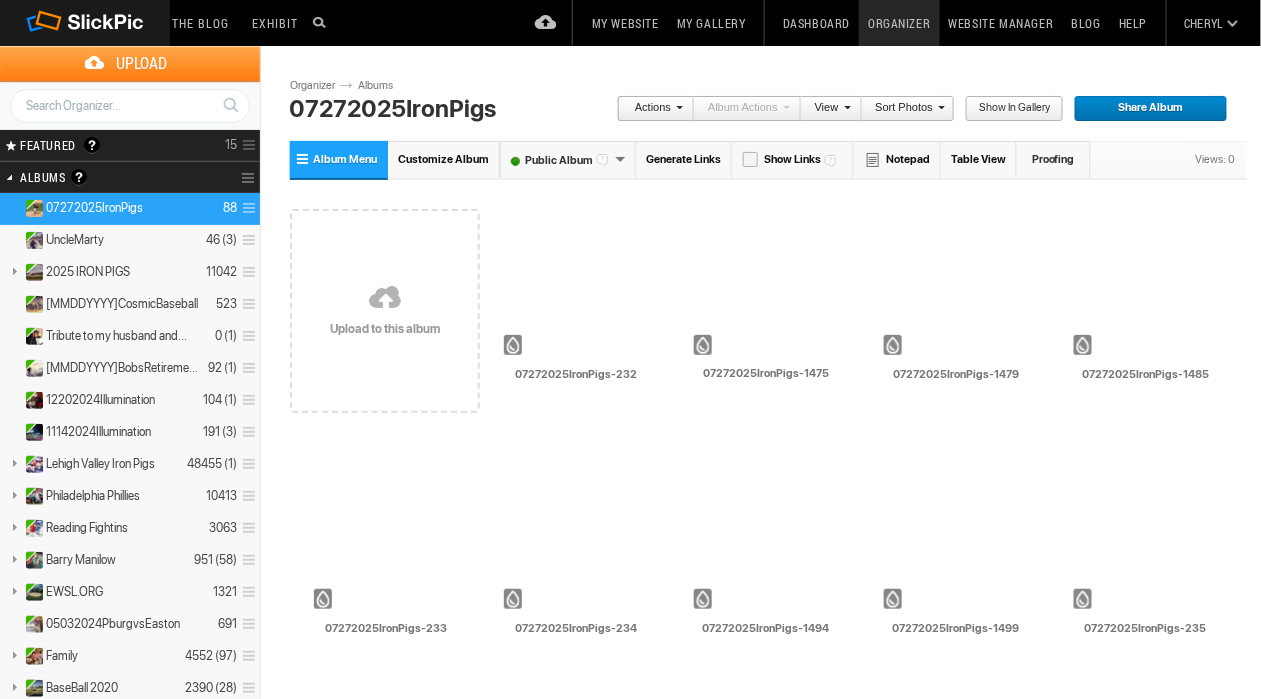 click on "Sort Photos" at bounding box center [903, 109] 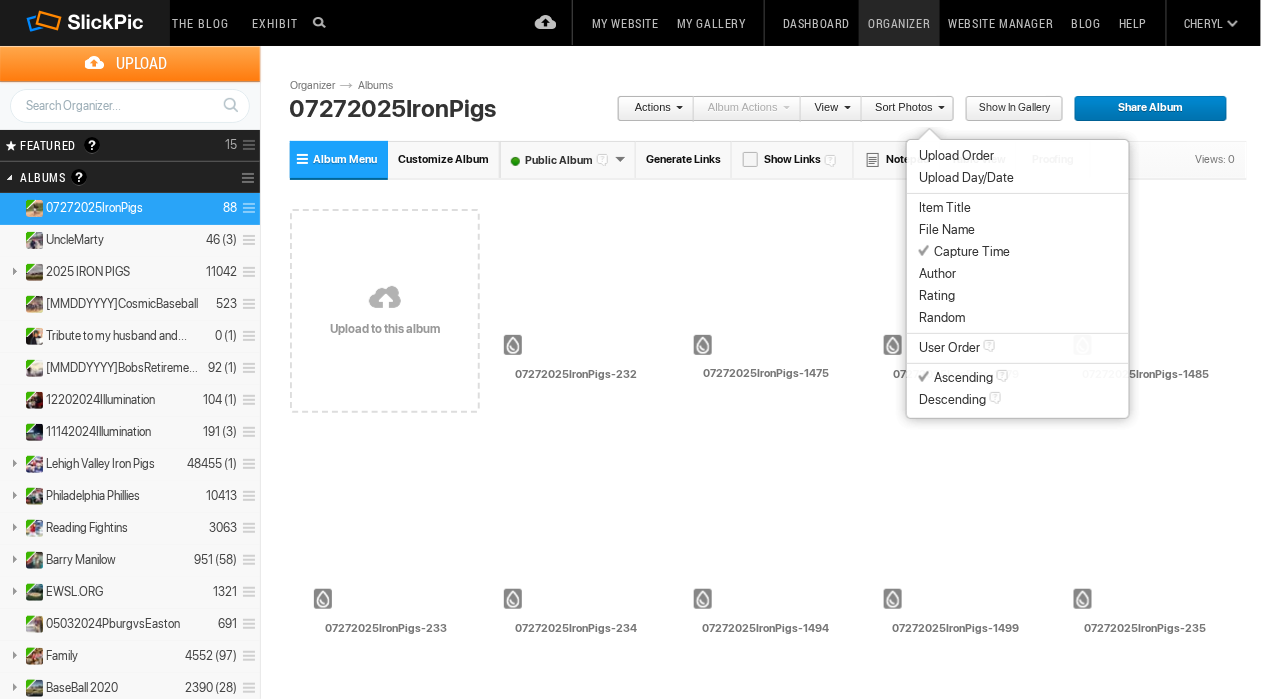 click on "Capture Time" at bounding box center (964, 252) 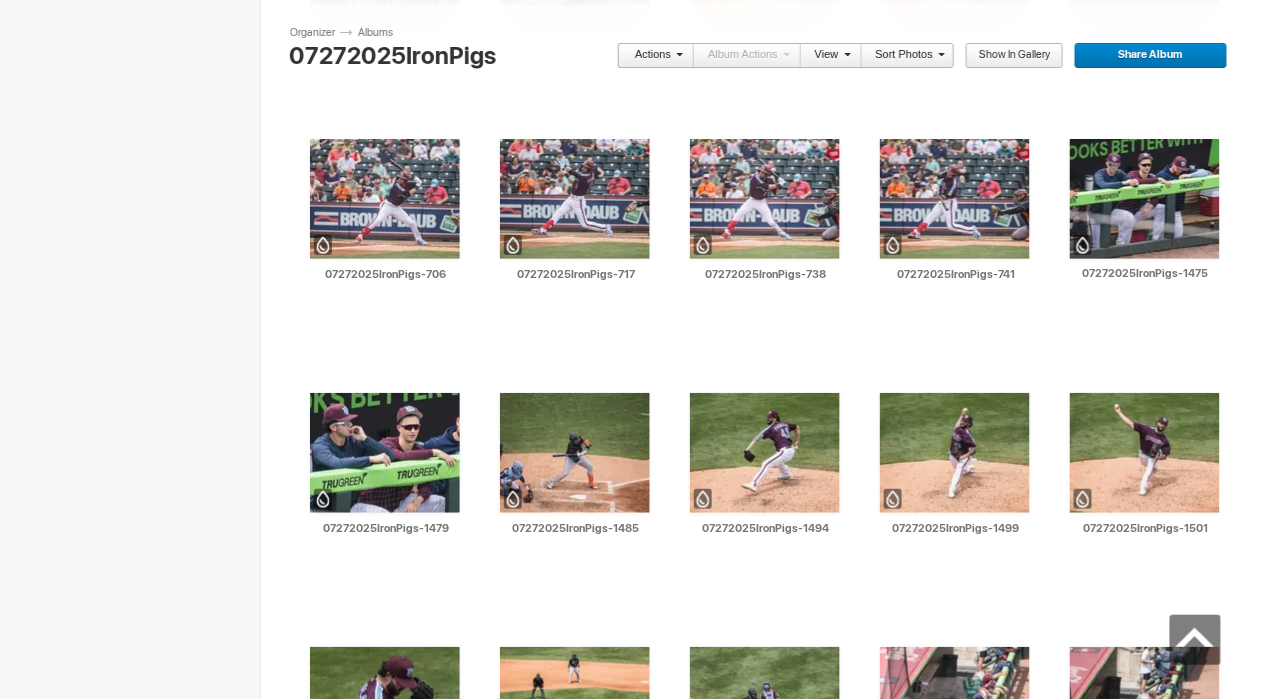 scroll, scrollTop: 2164, scrollLeft: 0, axis: vertical 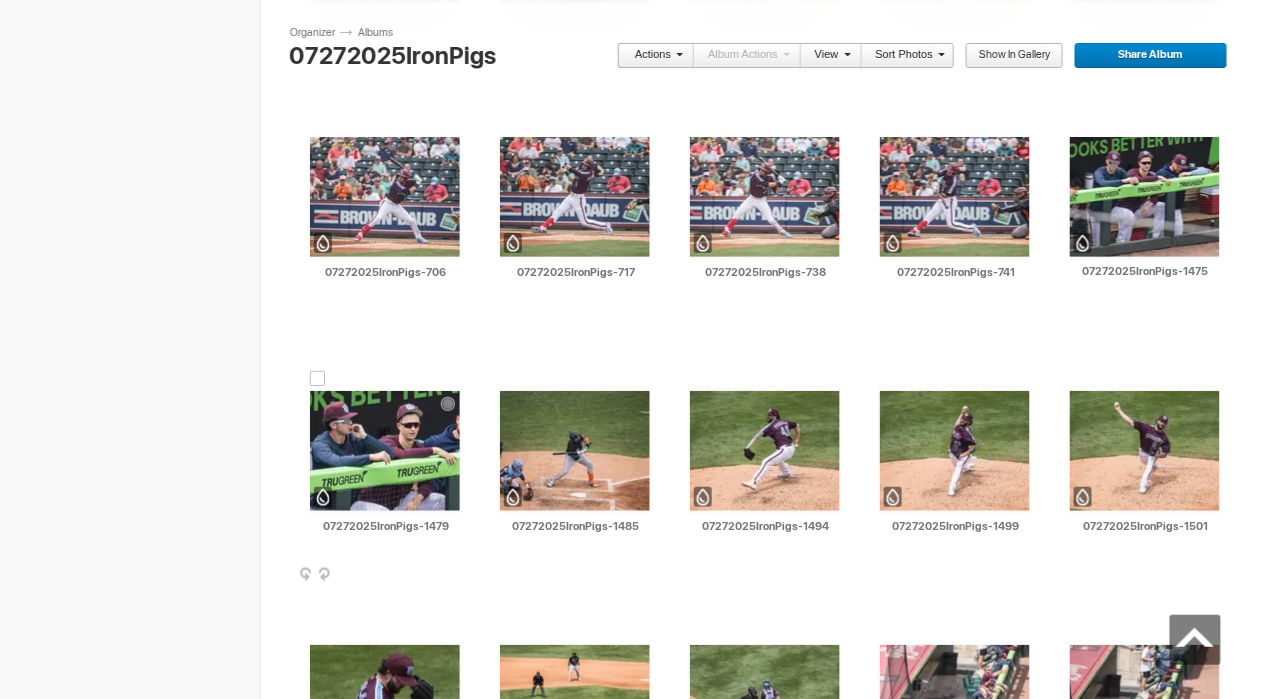 click at bounding box center [464, 576] 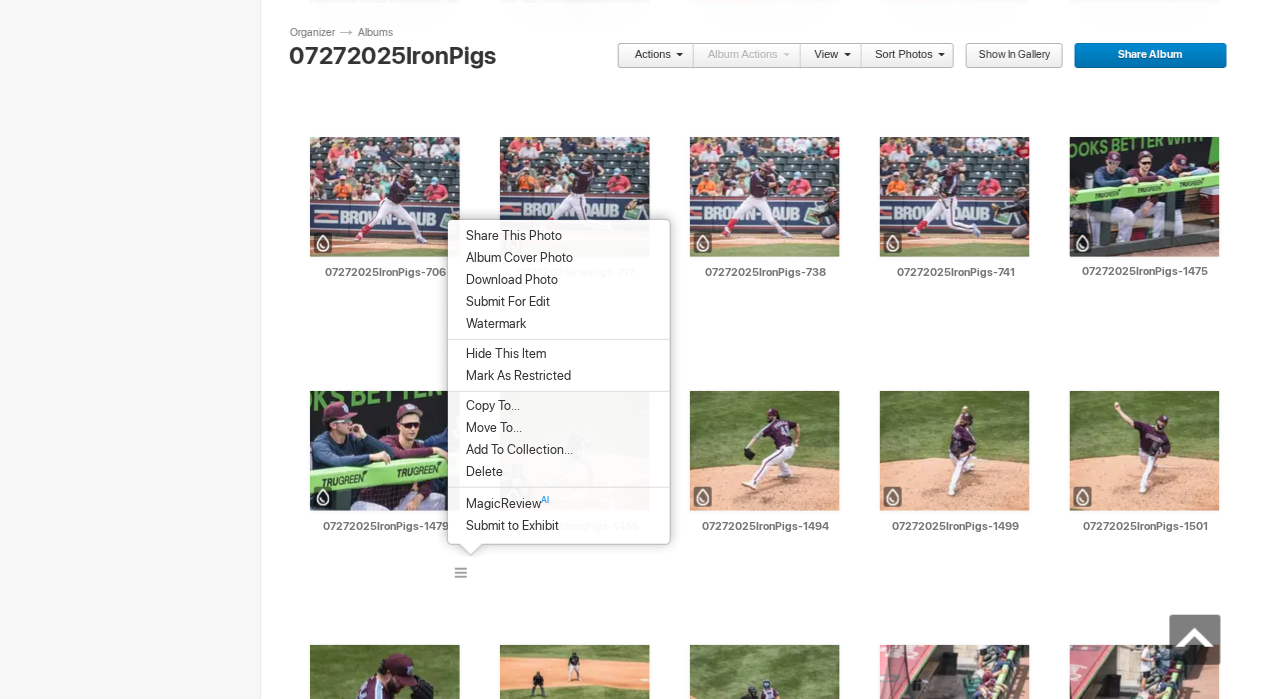 click on "Album Cover Photo" at bounding box center [559, 258] 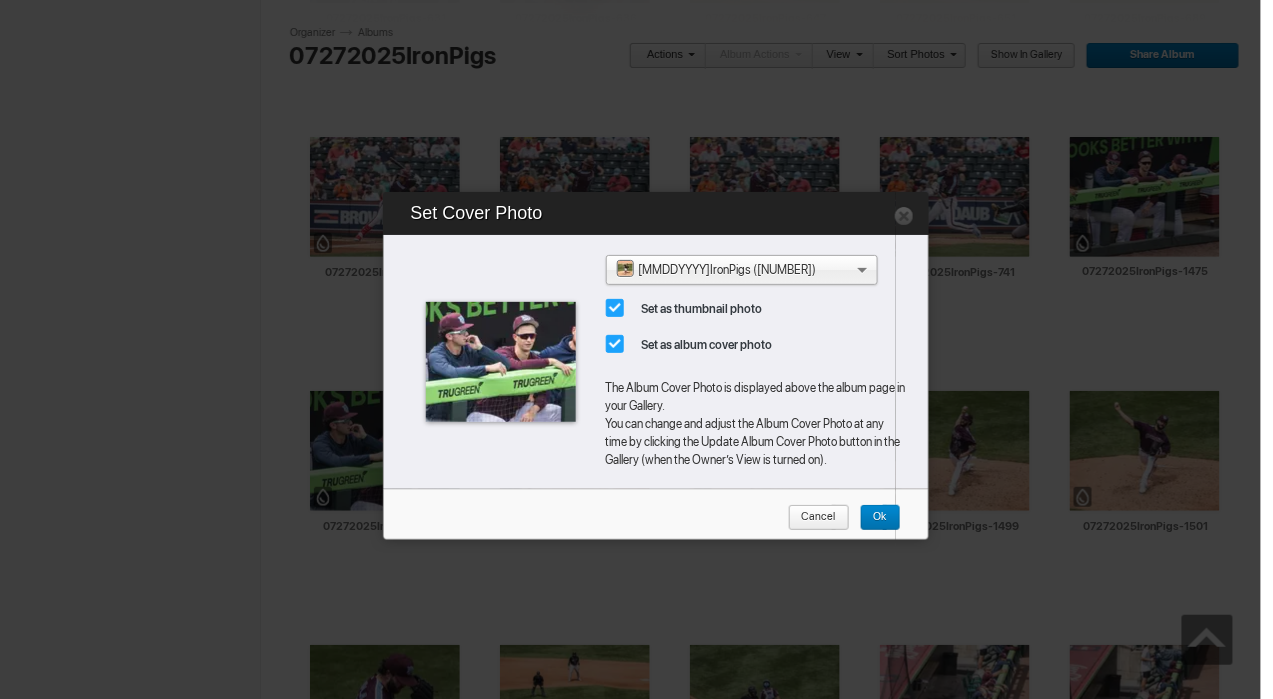 click on "Ok" at bounding box center (873, 518) 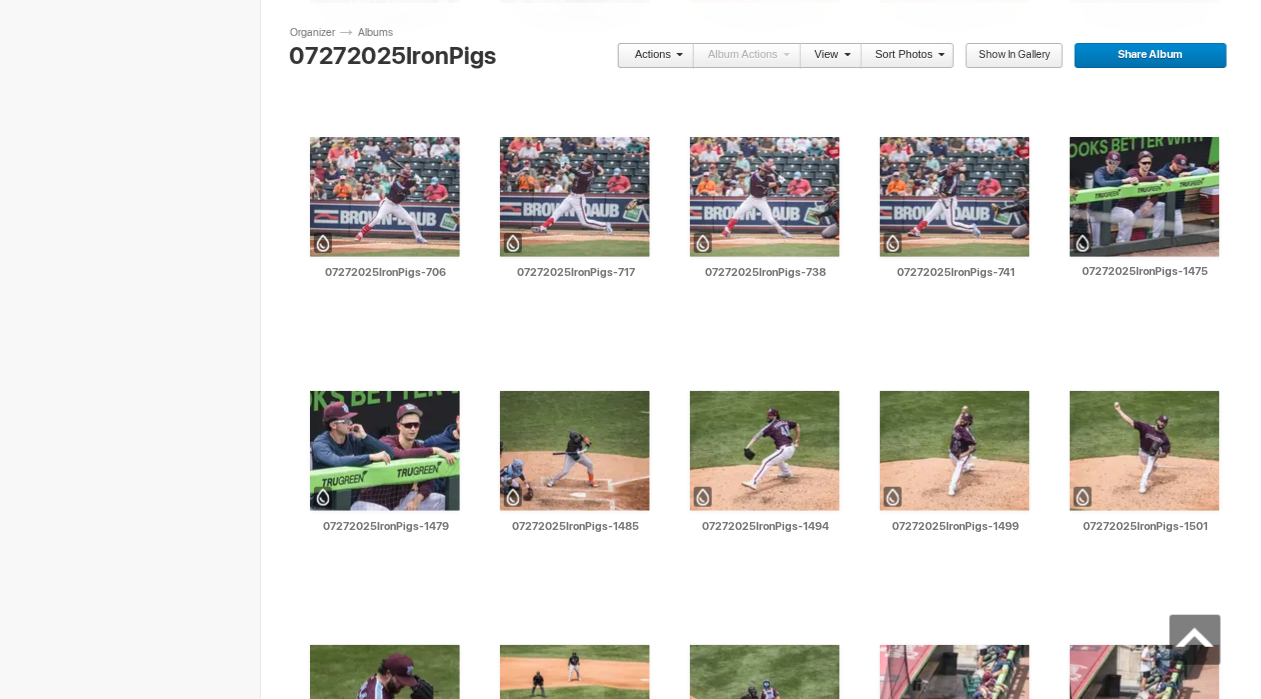 click on "Show in Gallery" at bounding box center [1007, 56] 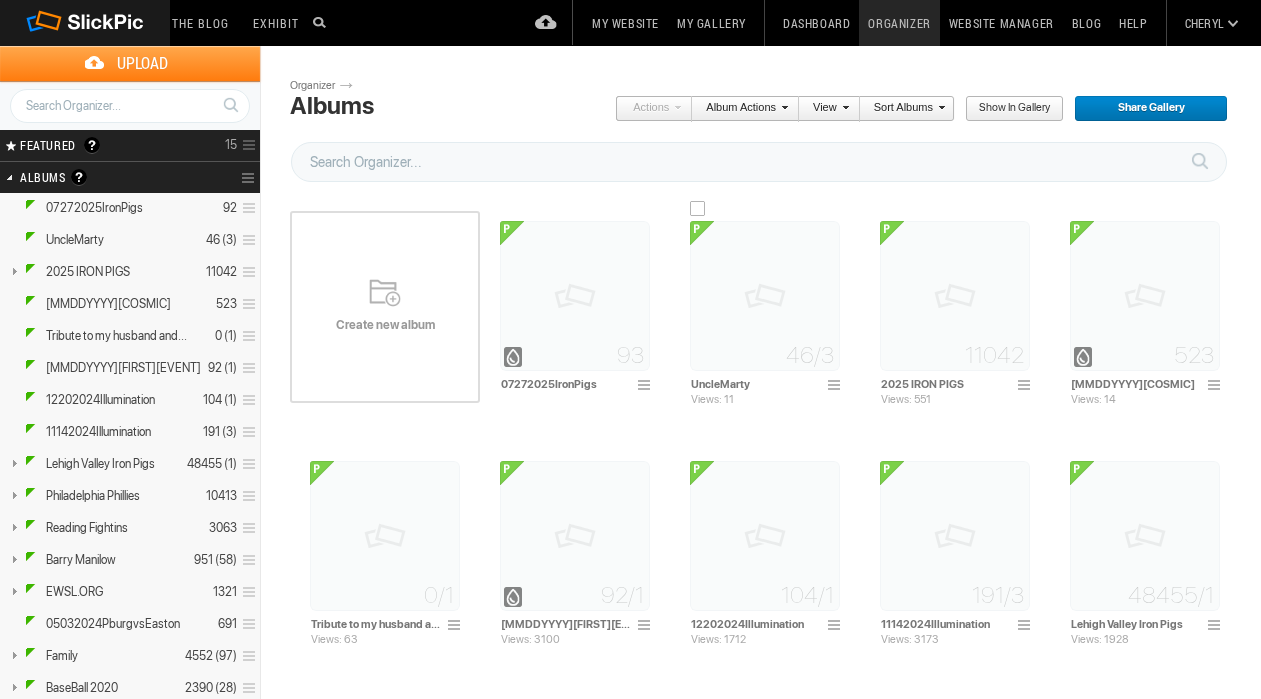 scroll, scrollTop: 0, scrollLeft: 0, axis: both 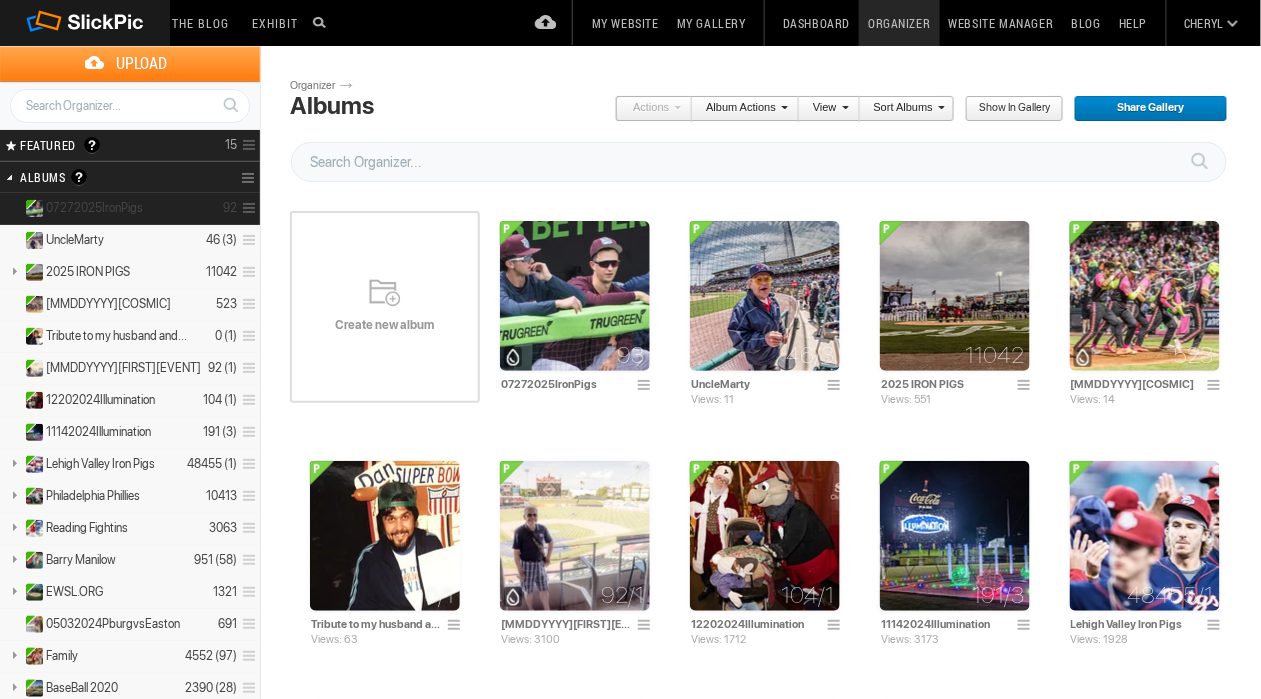 click on "07272025IronPigs
92" at bounding box center (130, 209) 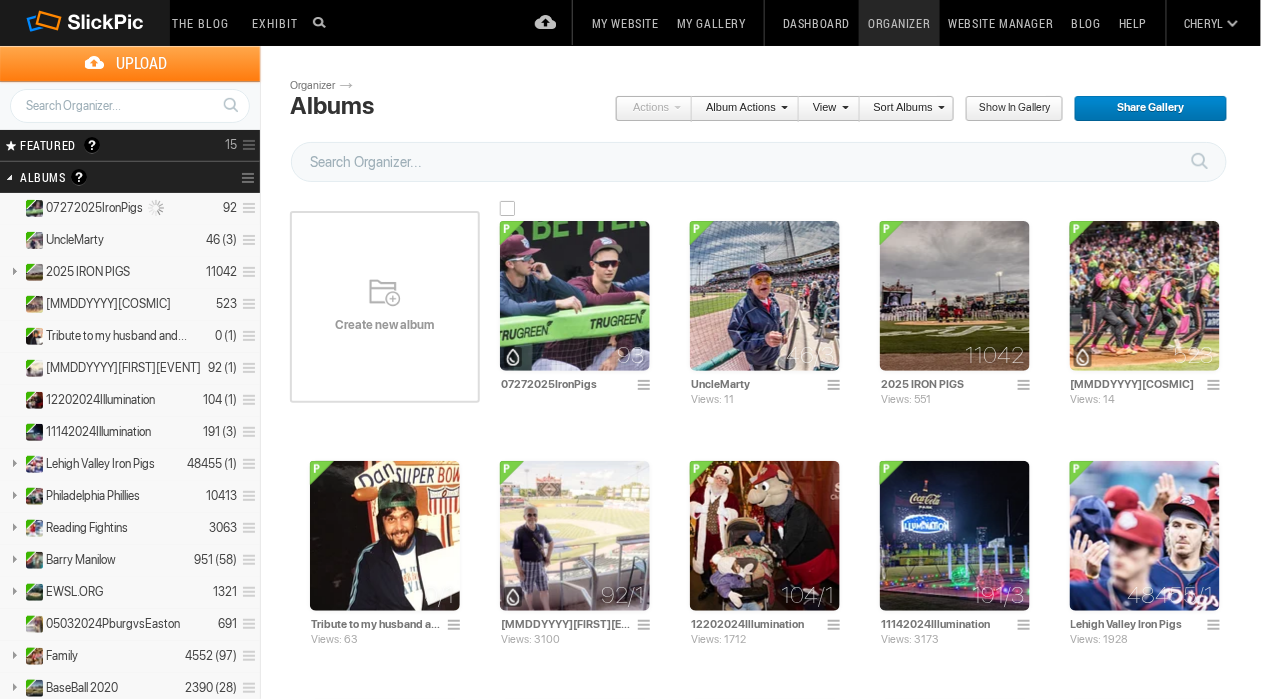 click at bounding box center (575, 296) 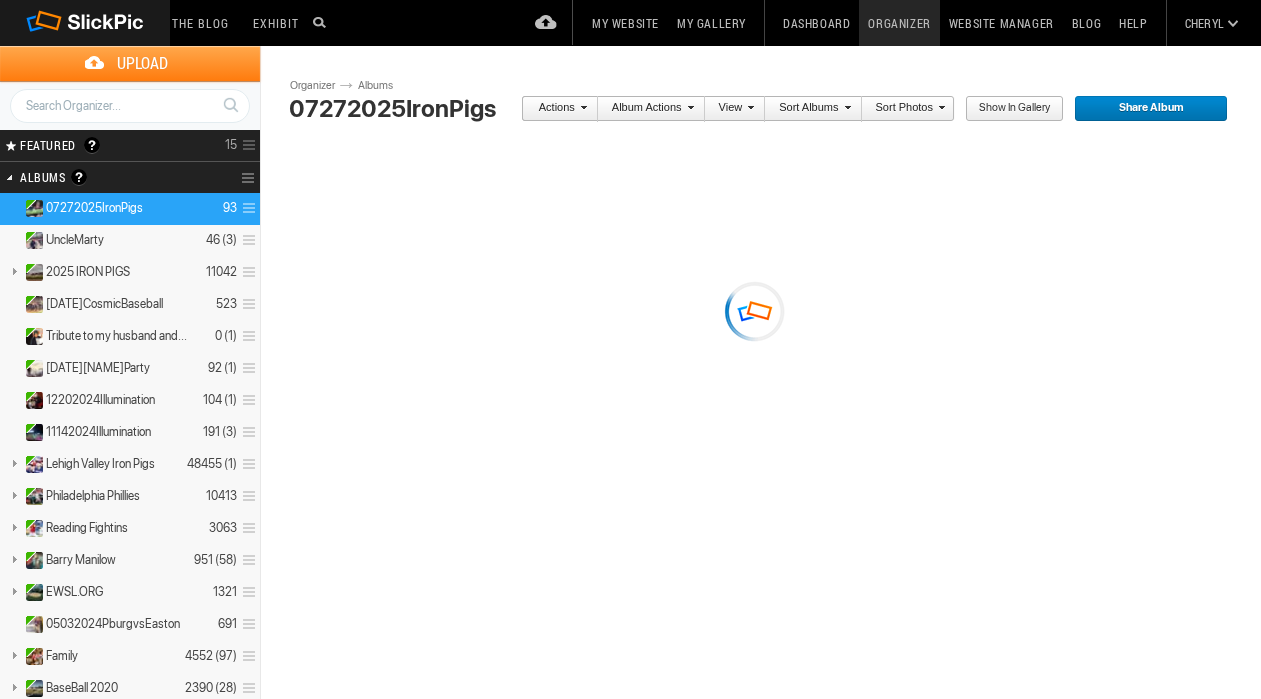 scroll, scrollTop: 0, scrollLeft: 0, axis: both 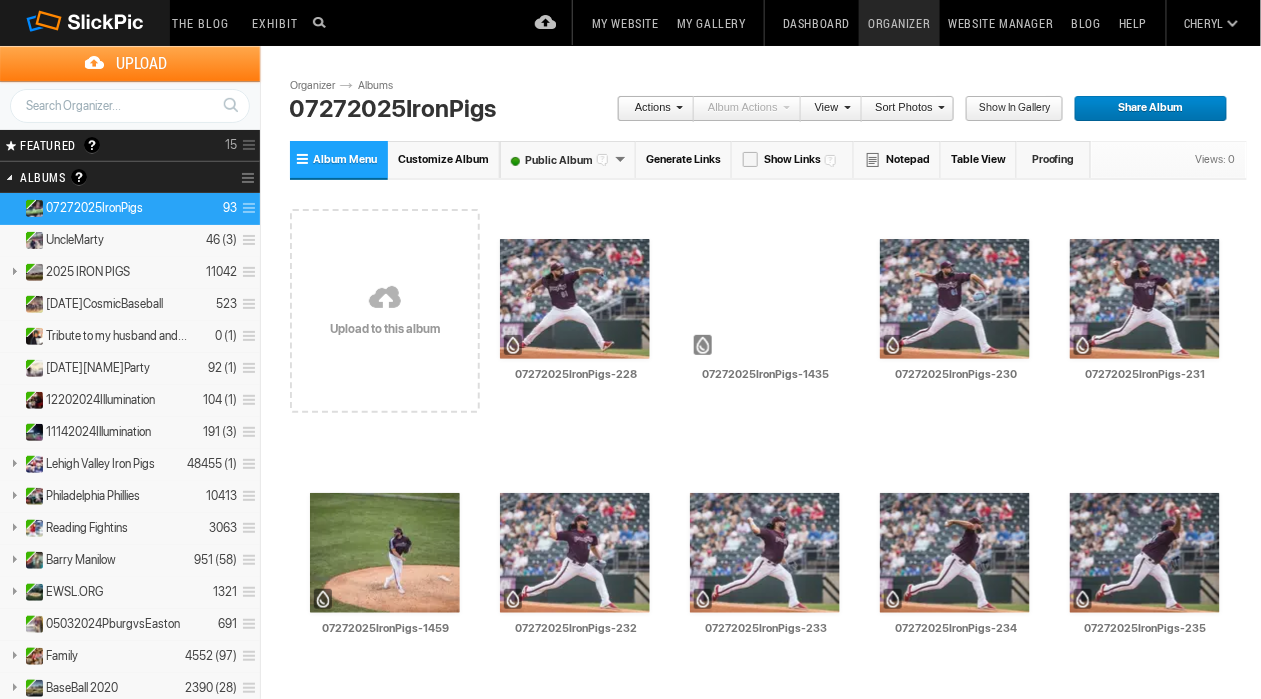 click on "Sort Photos" at bounding box center [903, 109] 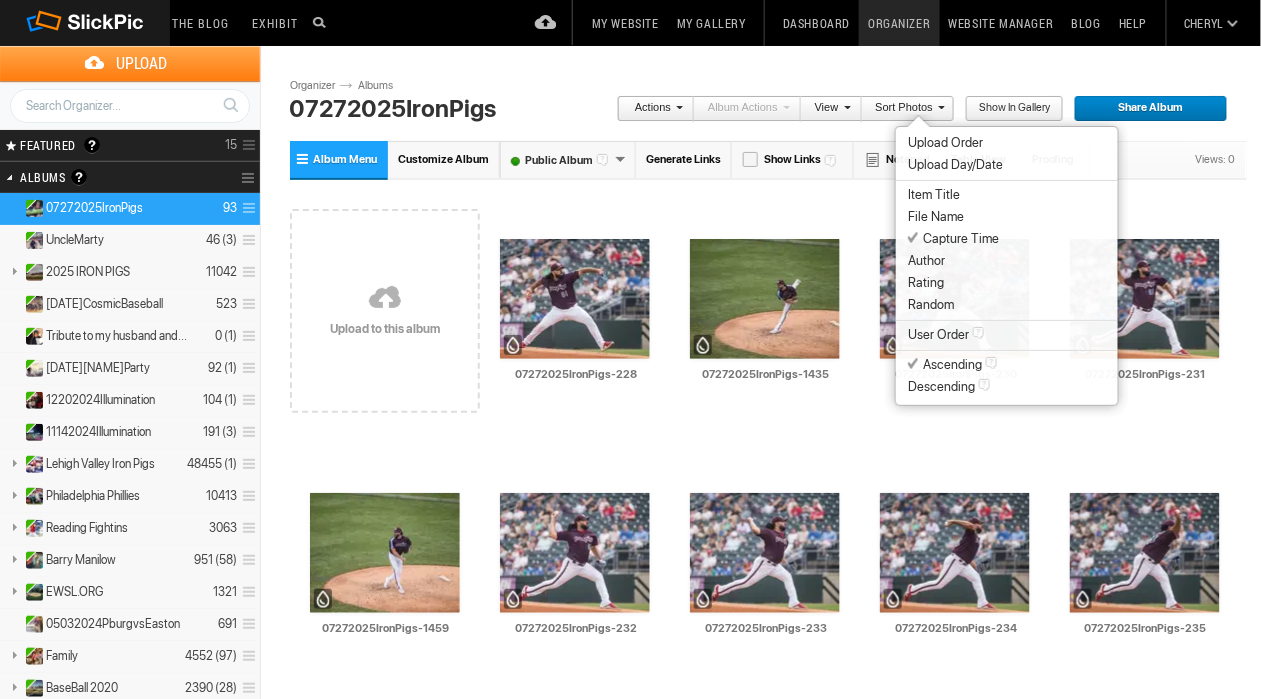click on "Capture Time" at bounding box center [953, 239] 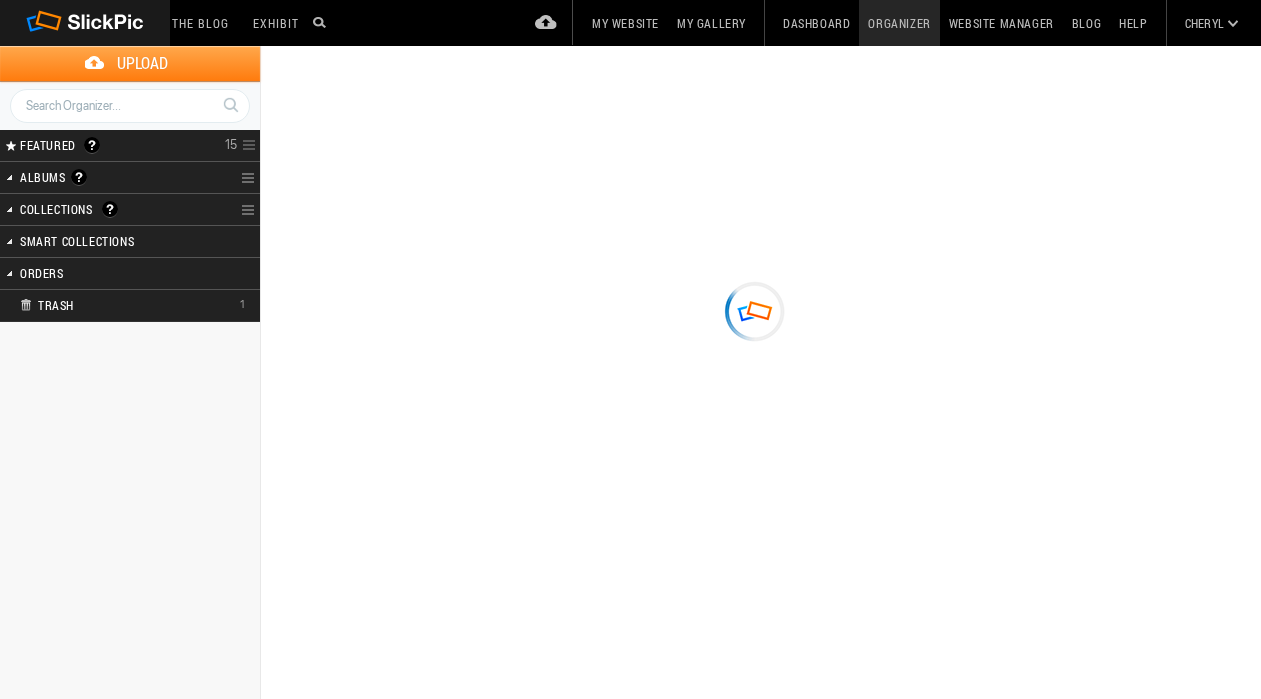 scroll, scrollTop: 0, scrollLeft: 0, axis: both 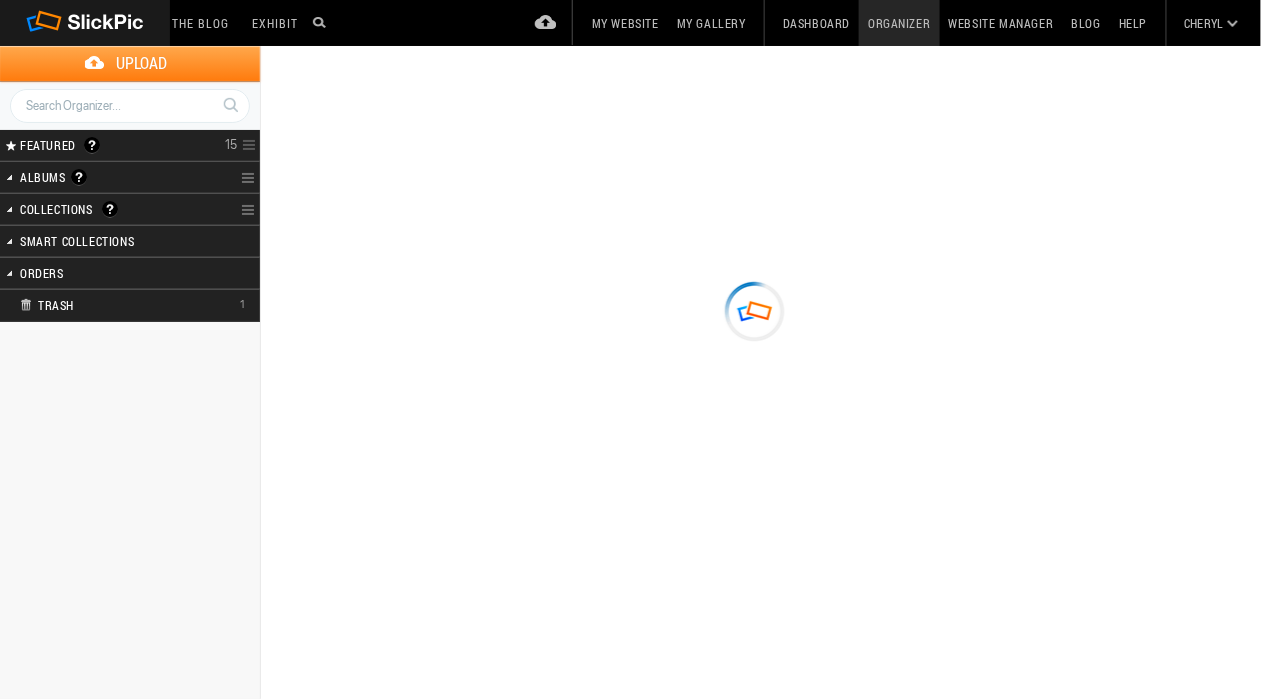 type on "07272025IronPigs" 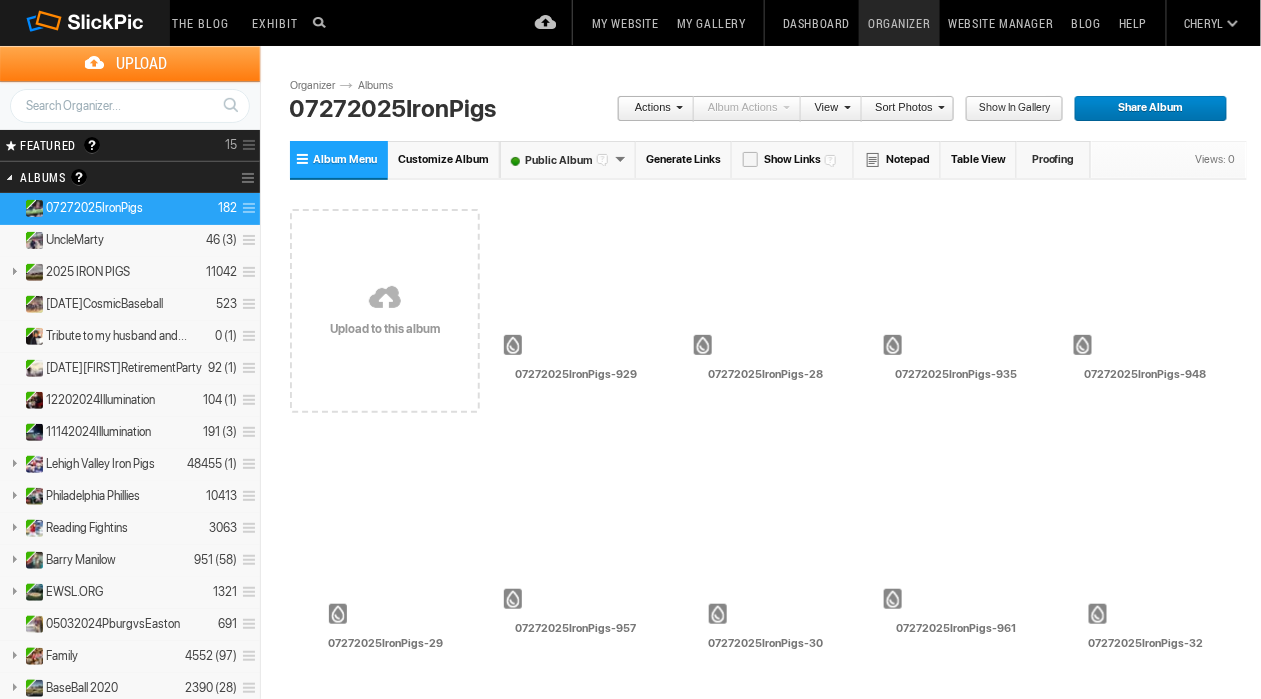 click on "Sort Photos" at bounding box center (903, 109) 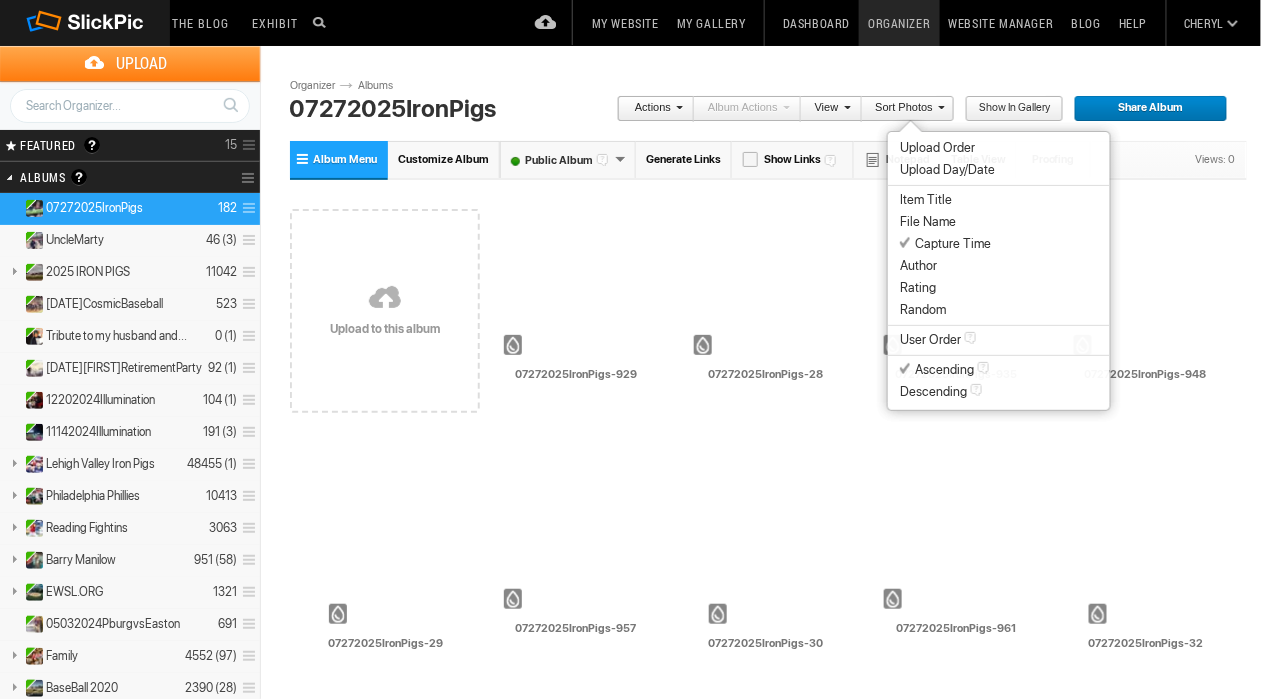 click on "Capture Time" at bounding box center [945, 244] 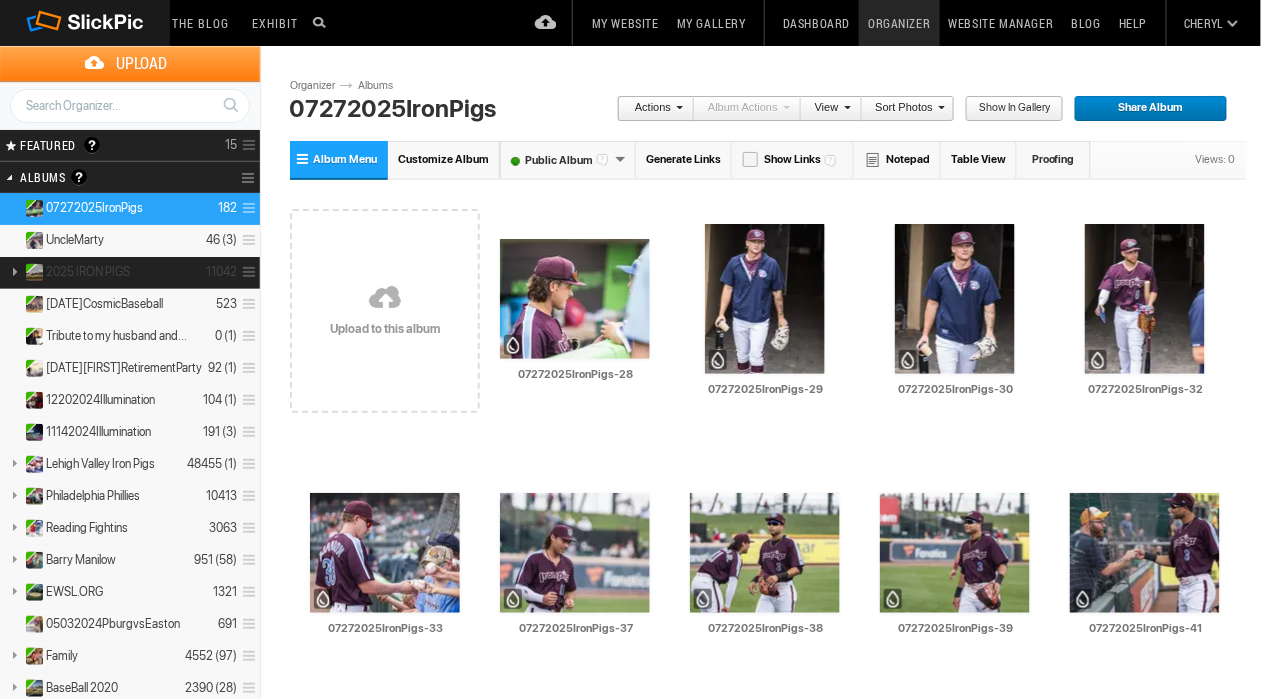 click on "2025 IRON PIGS" at bounding box center [88, 272] 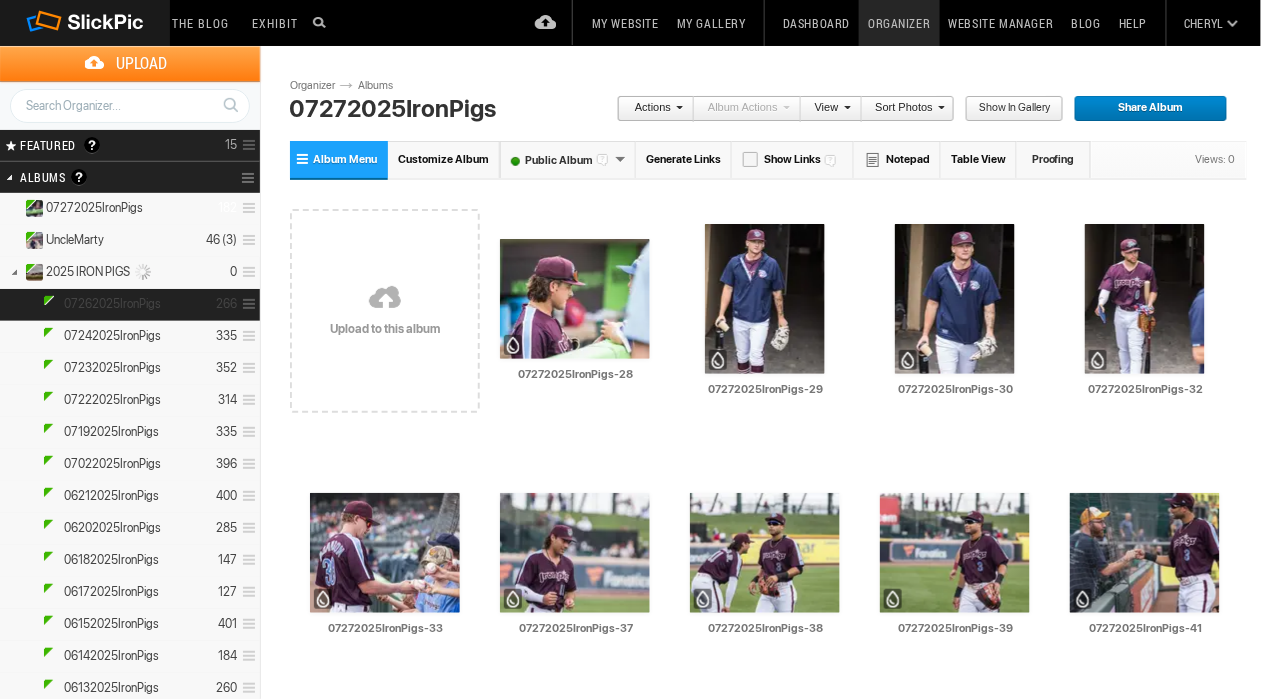 click on "07262025IronPigs" at bounding box center [112, 304] 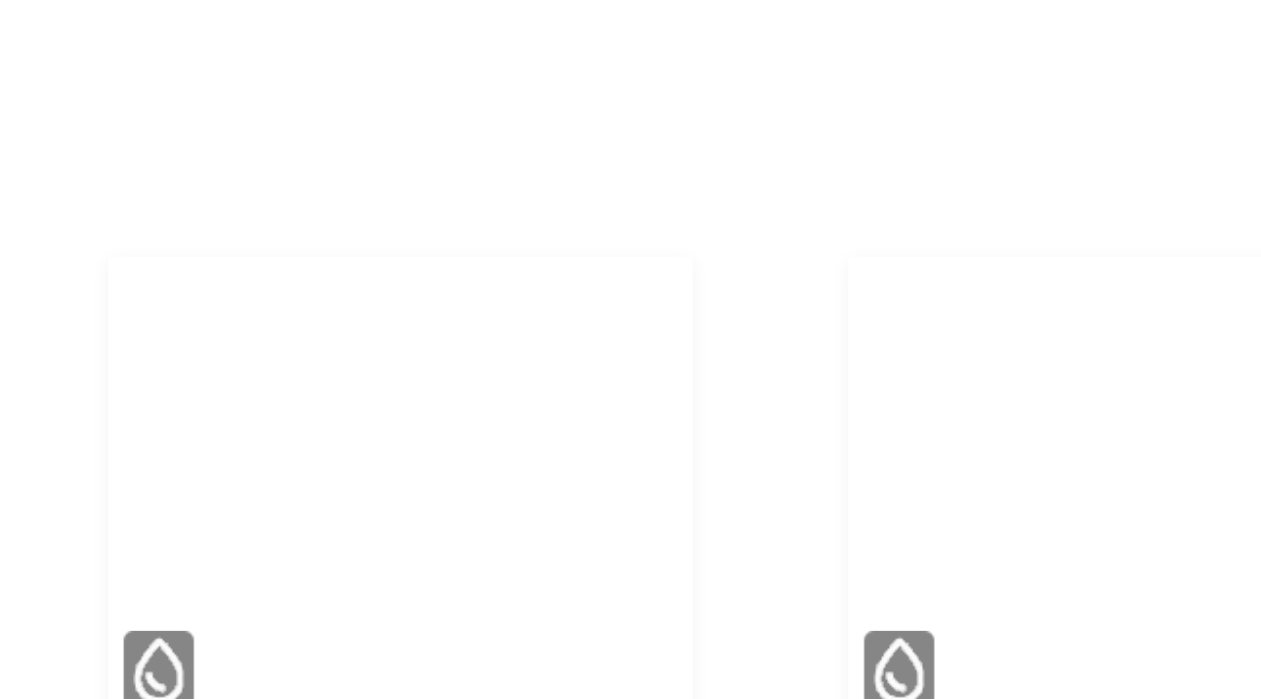 scroll, scrollTop: 1829, scrollLeft: 0, axis: vertical 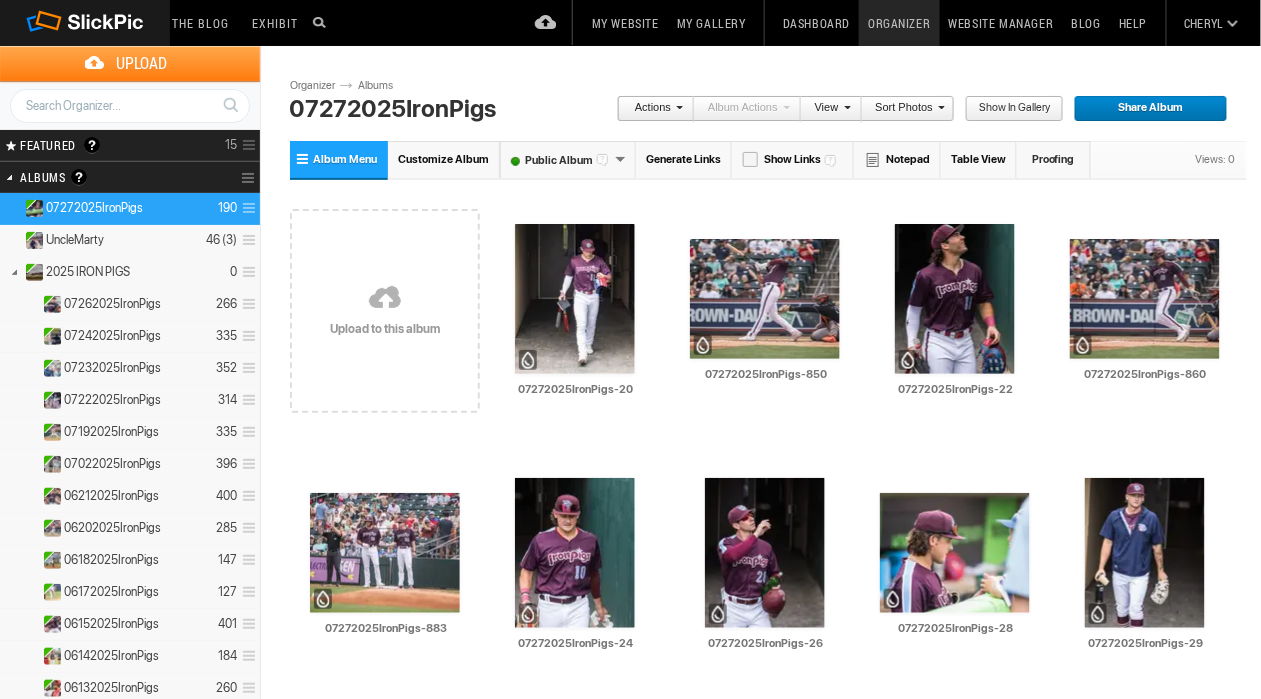 click on "Sort Photos" at bounding box center [903, 109] 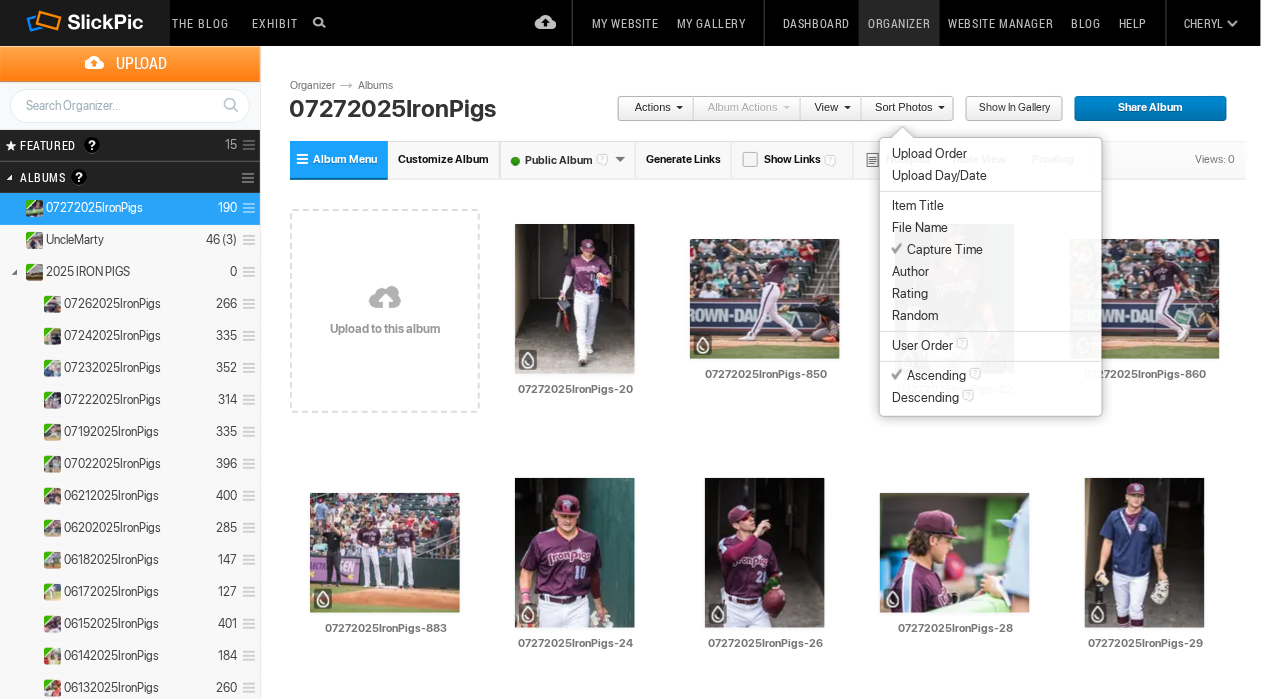 click on "Capture Time" at bounding box center [937, 250] 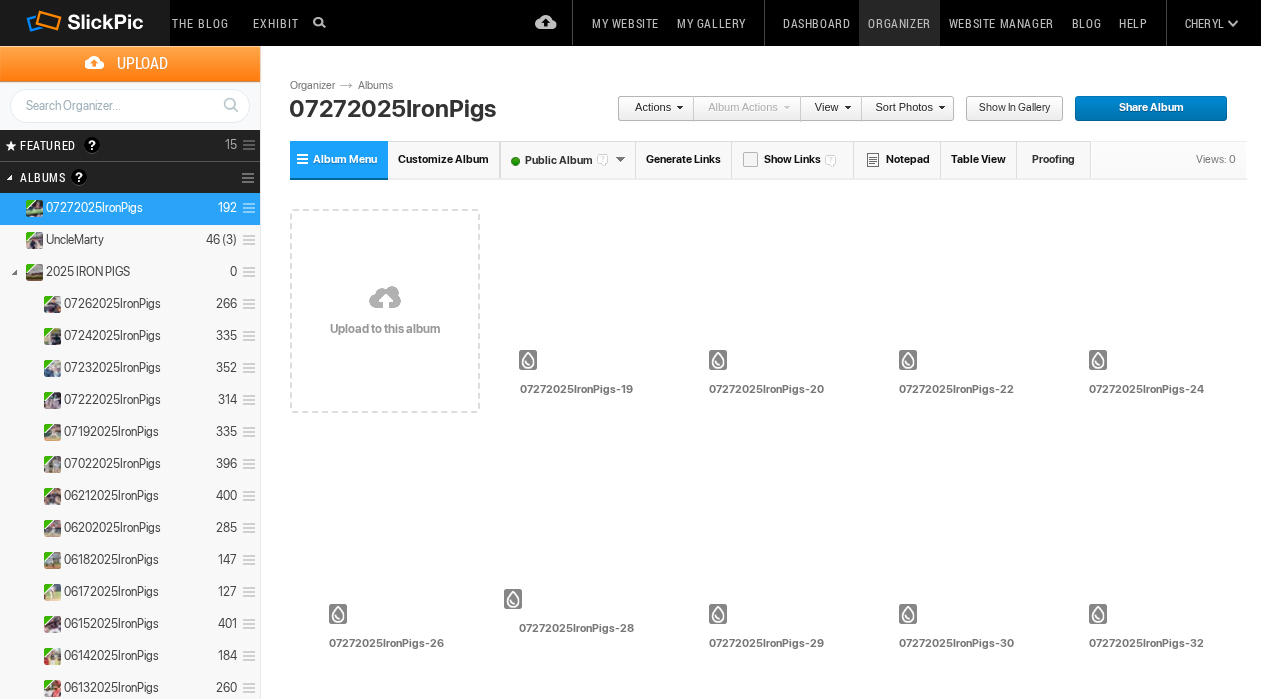 scroll, scrollTop: 0, scrollLeft: 0, axis: both 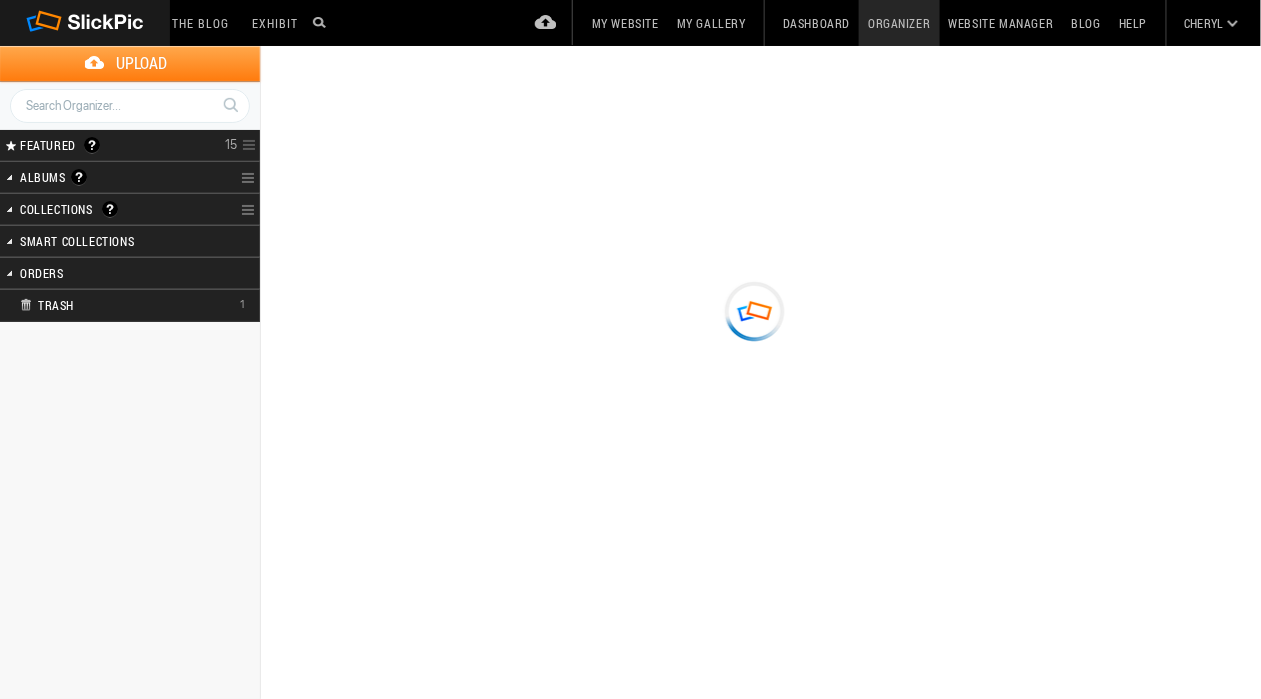 type on "07272025IronPigs" 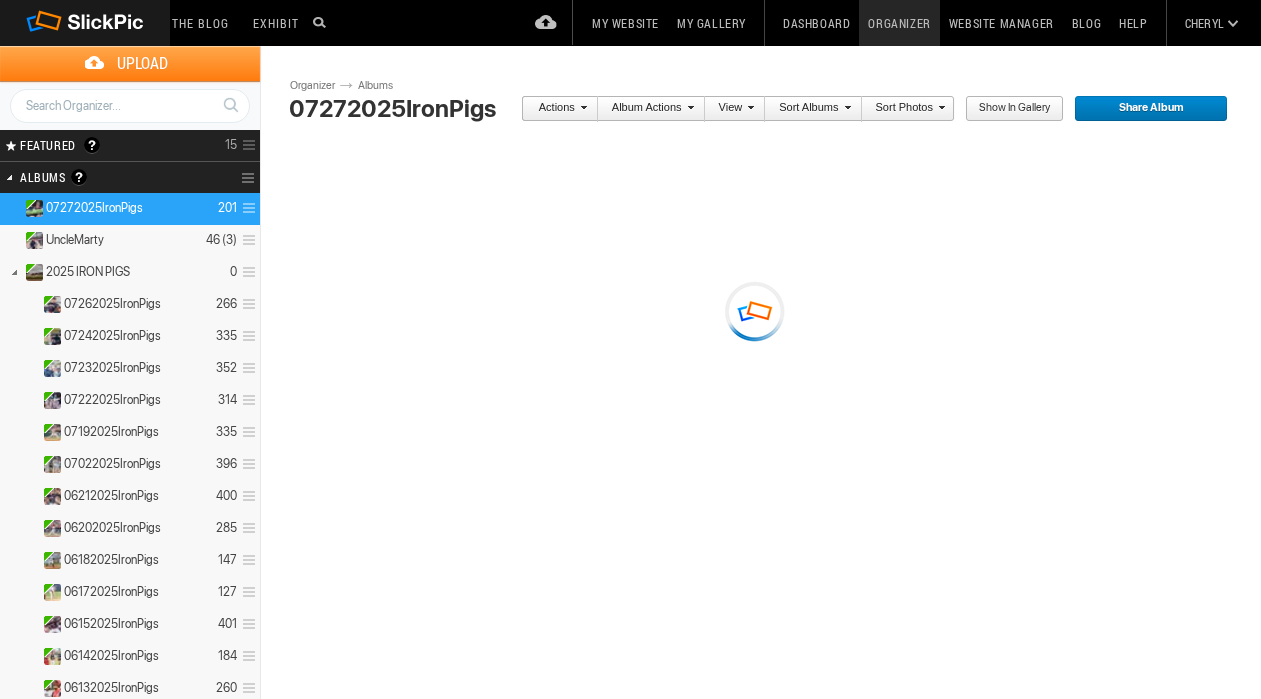 scroll, scrollTop: 0, scrollLeft: 0, axis: both 